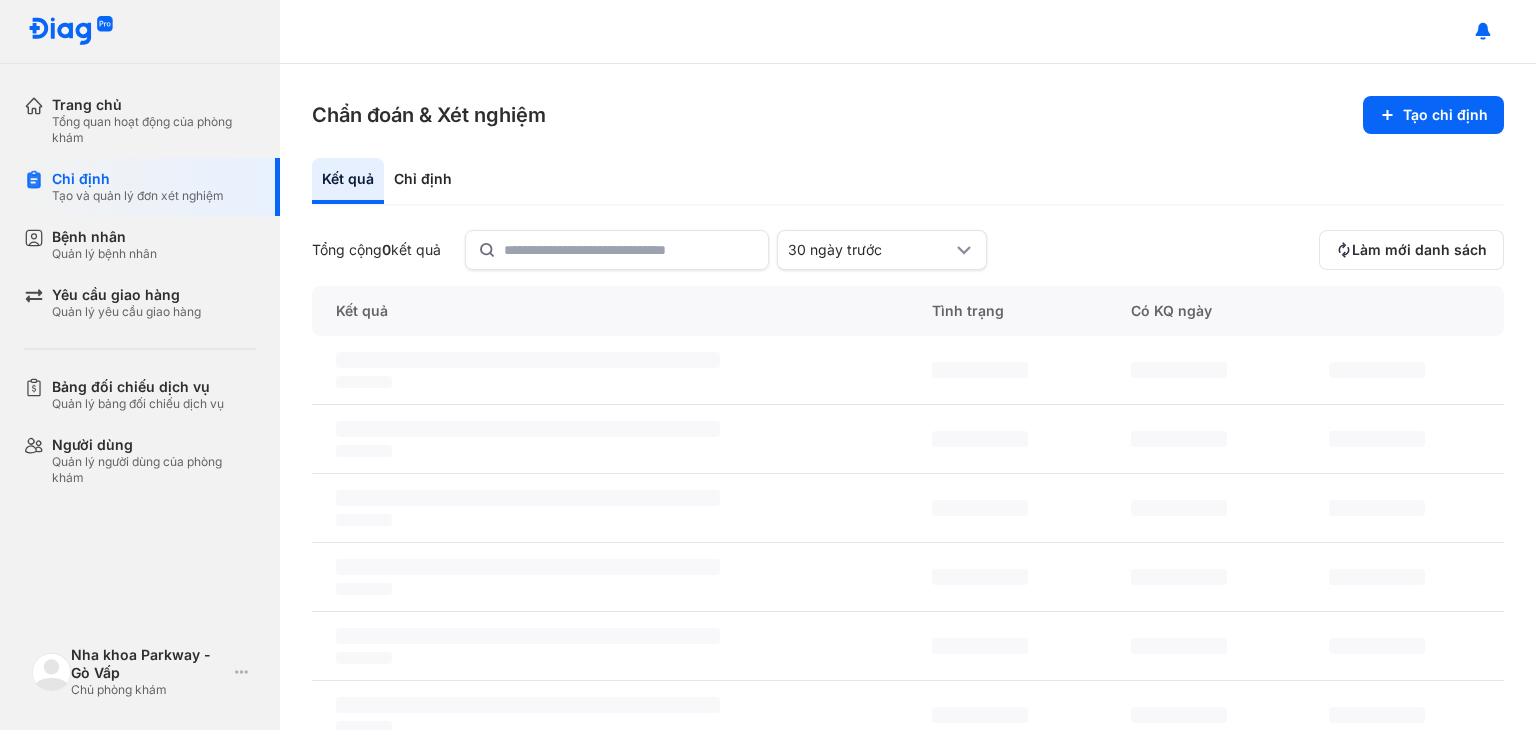 scroll, scrollTop: 0, scrollLeft: 0, axis: both 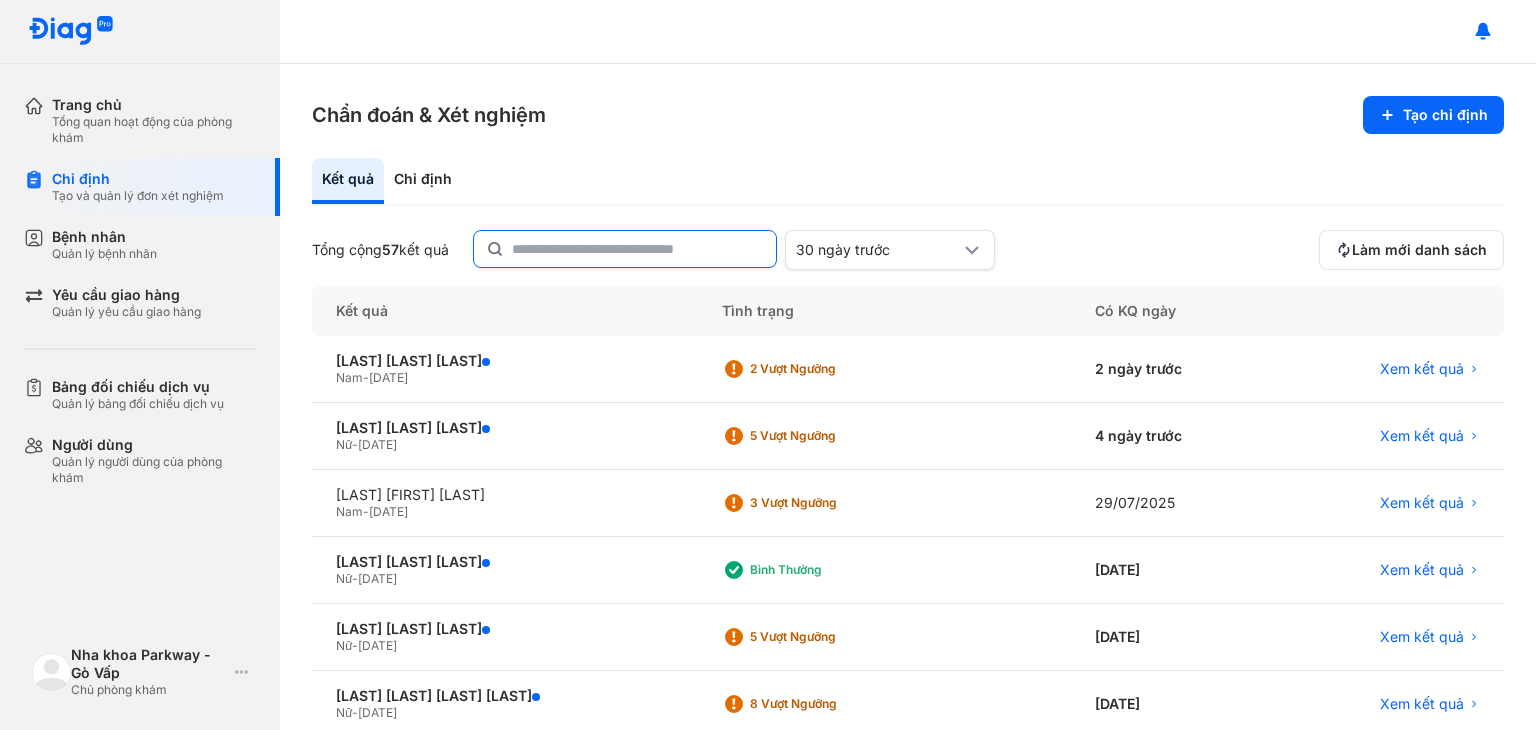 click 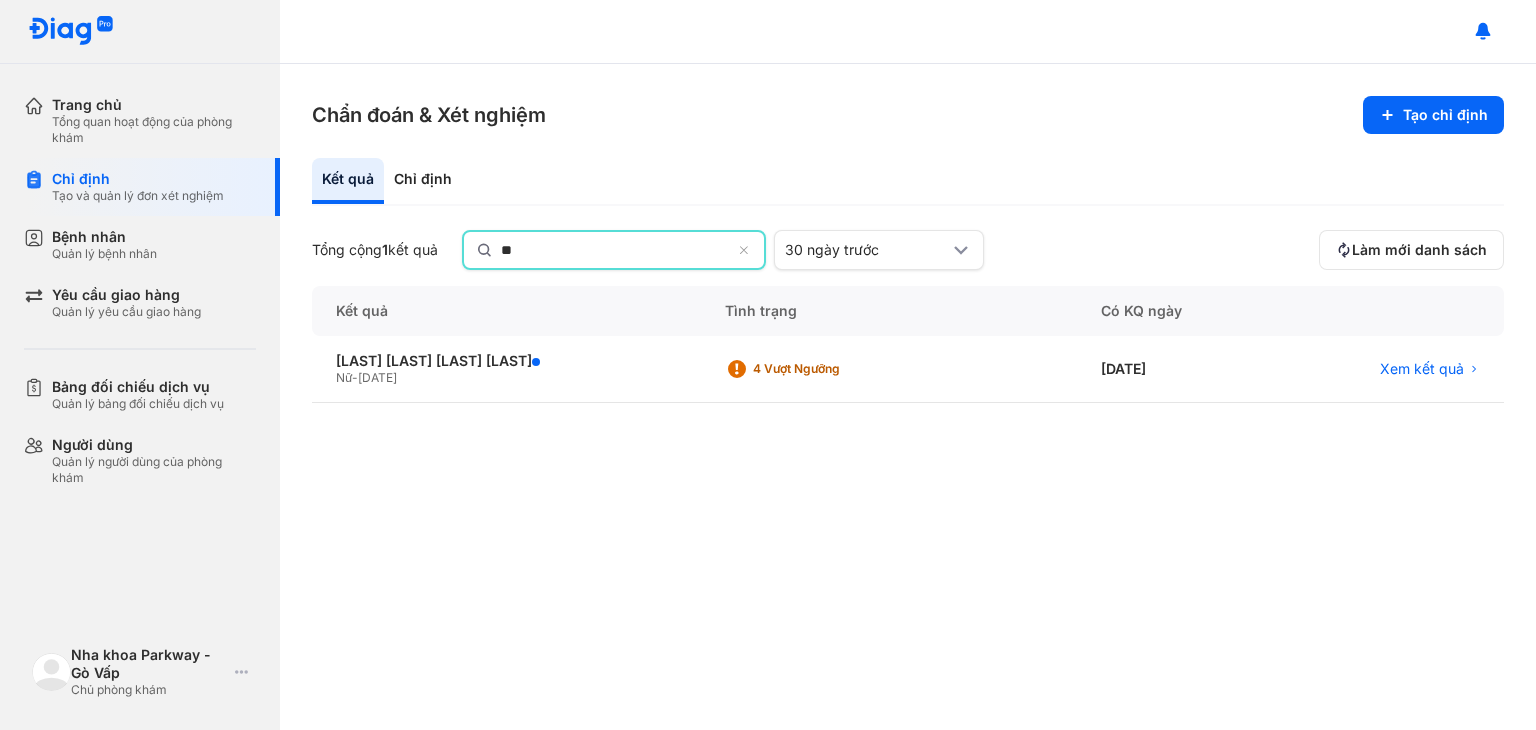 type on "*" 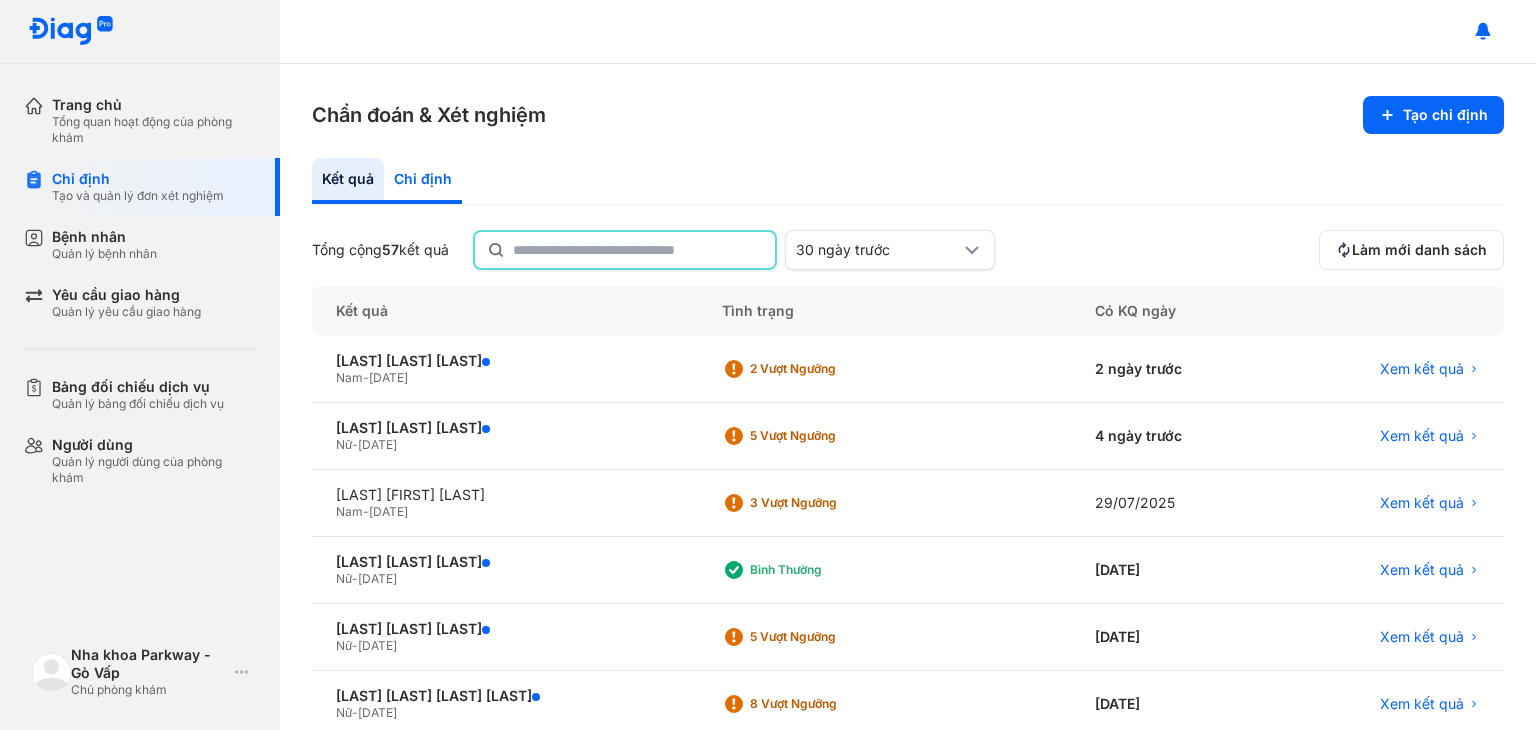 type 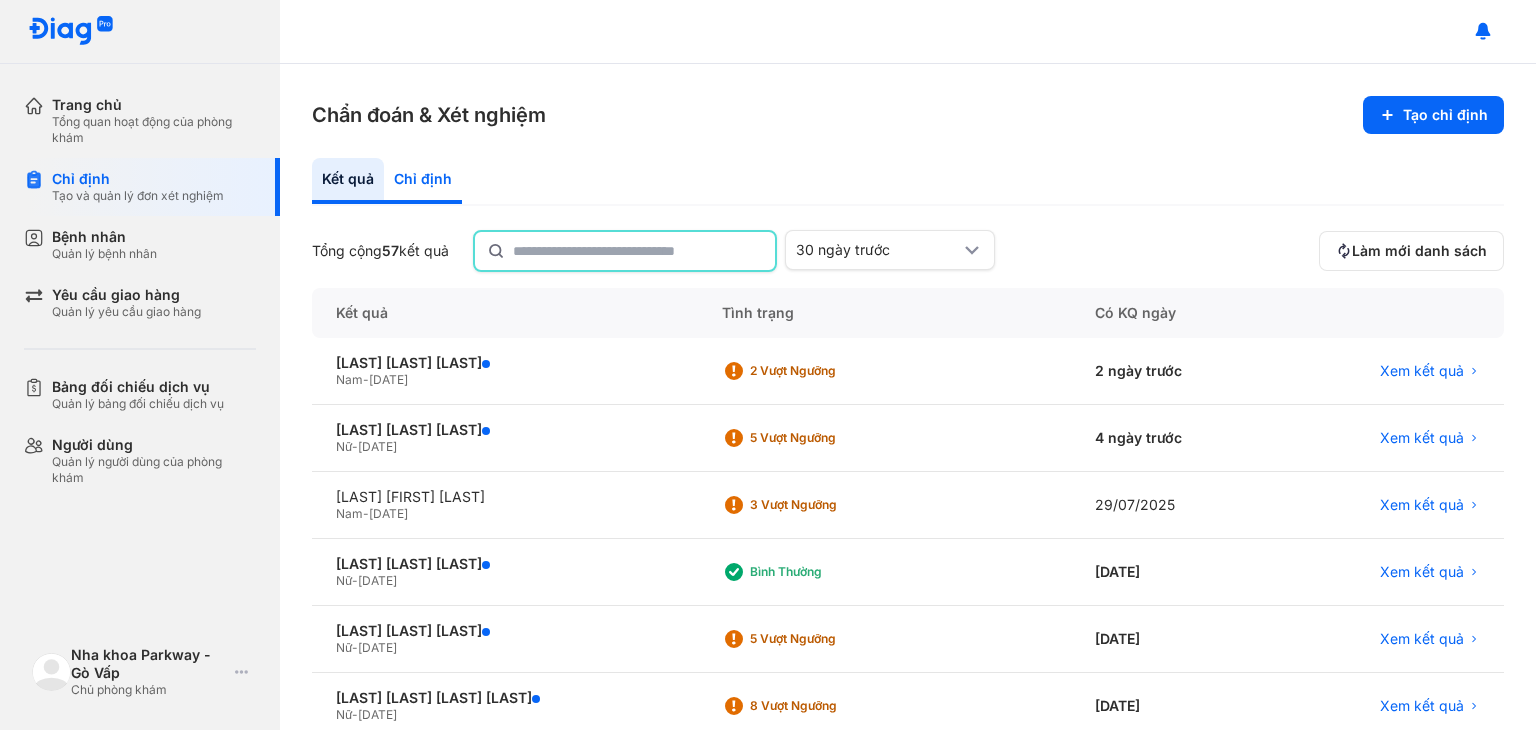 click on "Chỉ định" 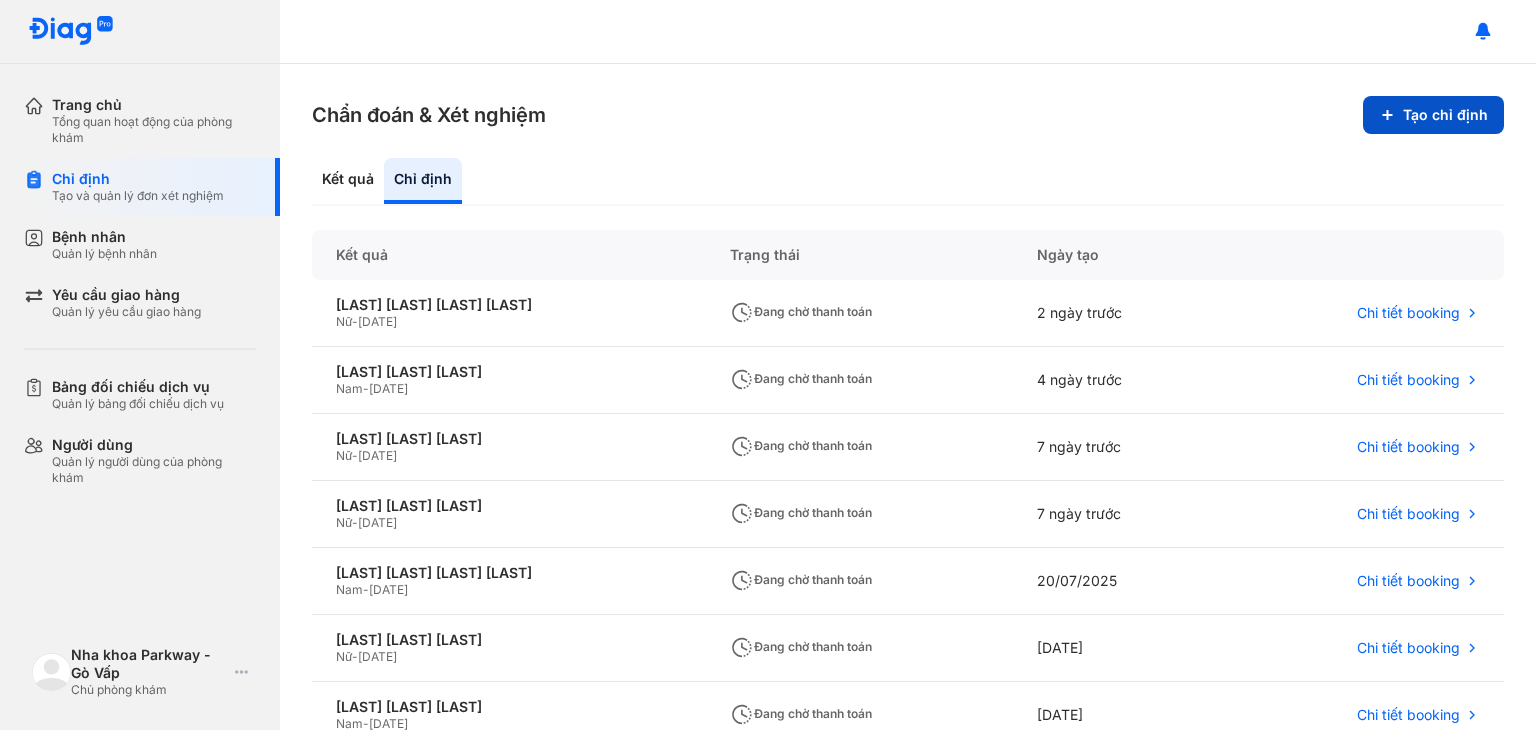 click on "Tạo chỉ định" at bounding box center [1433, 115] 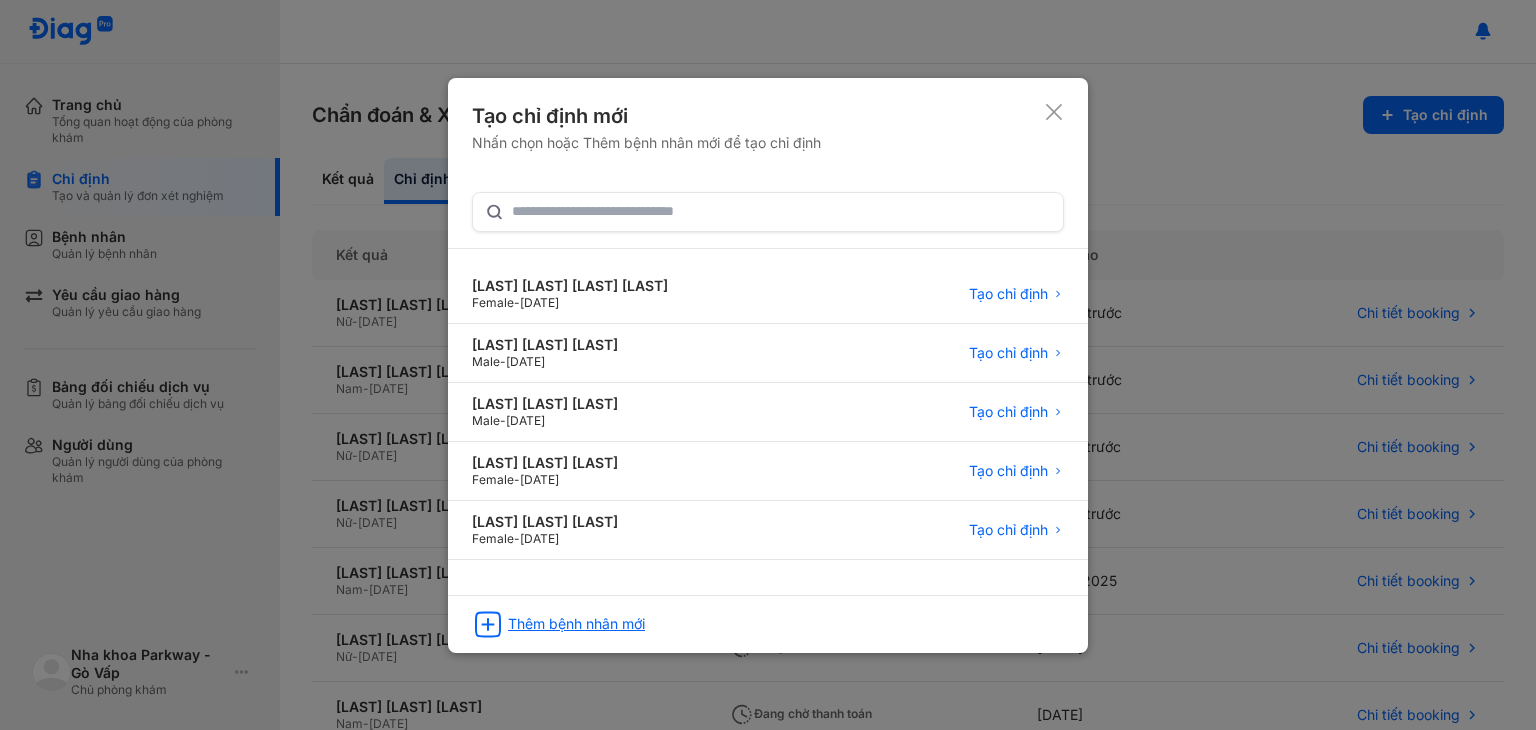click on "Thêm bệnh nhân mới" at bounding box center (576, 624) 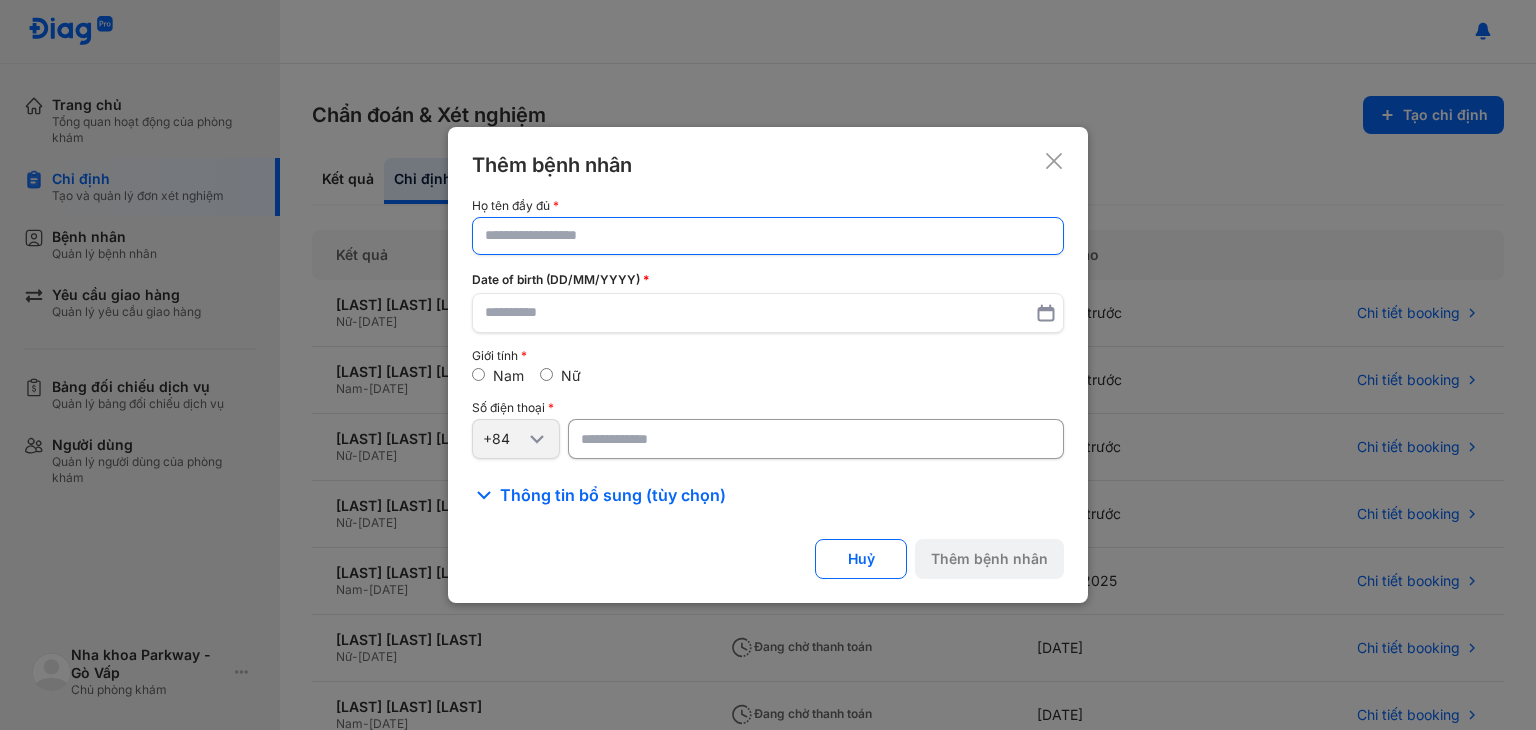 click 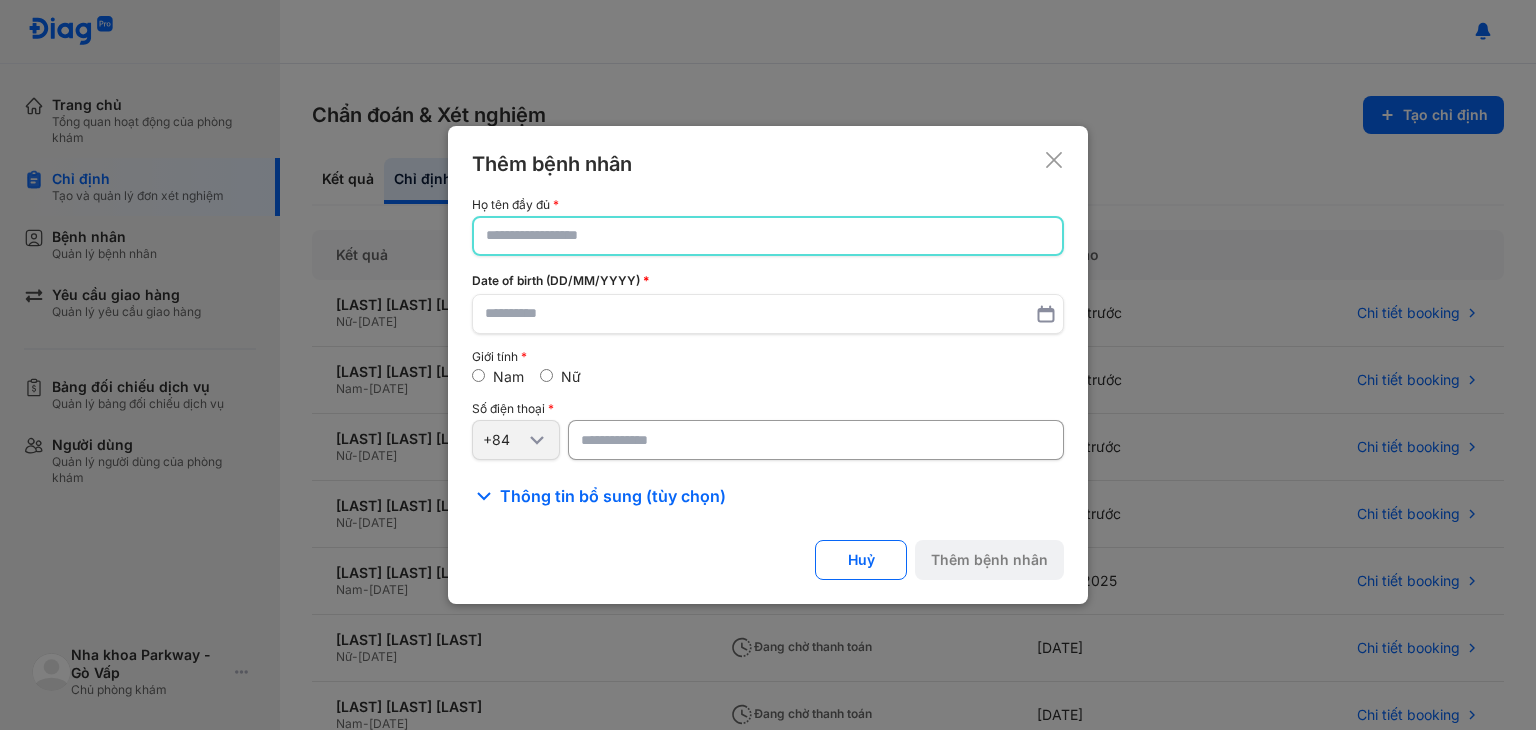 paste on "**********" 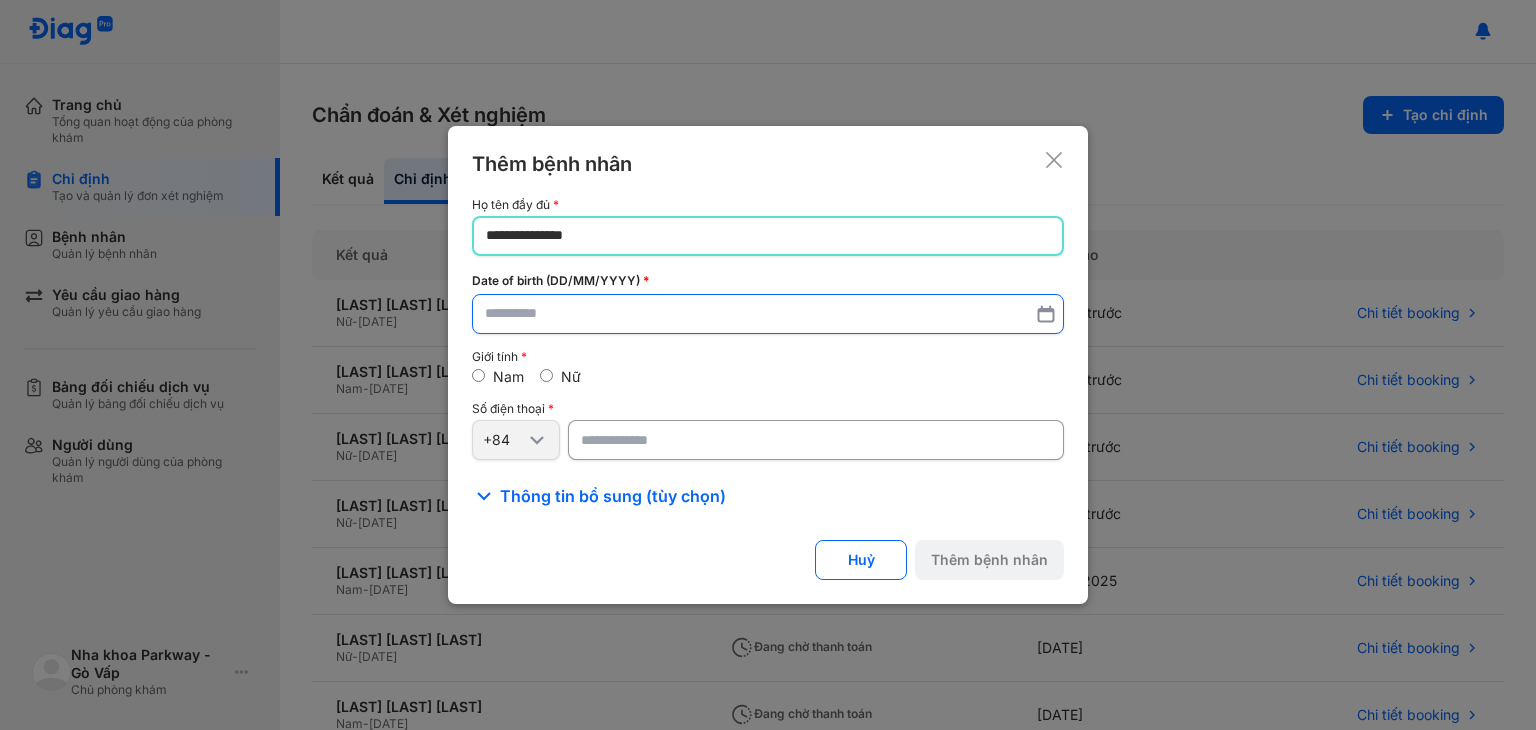 type on "**********" 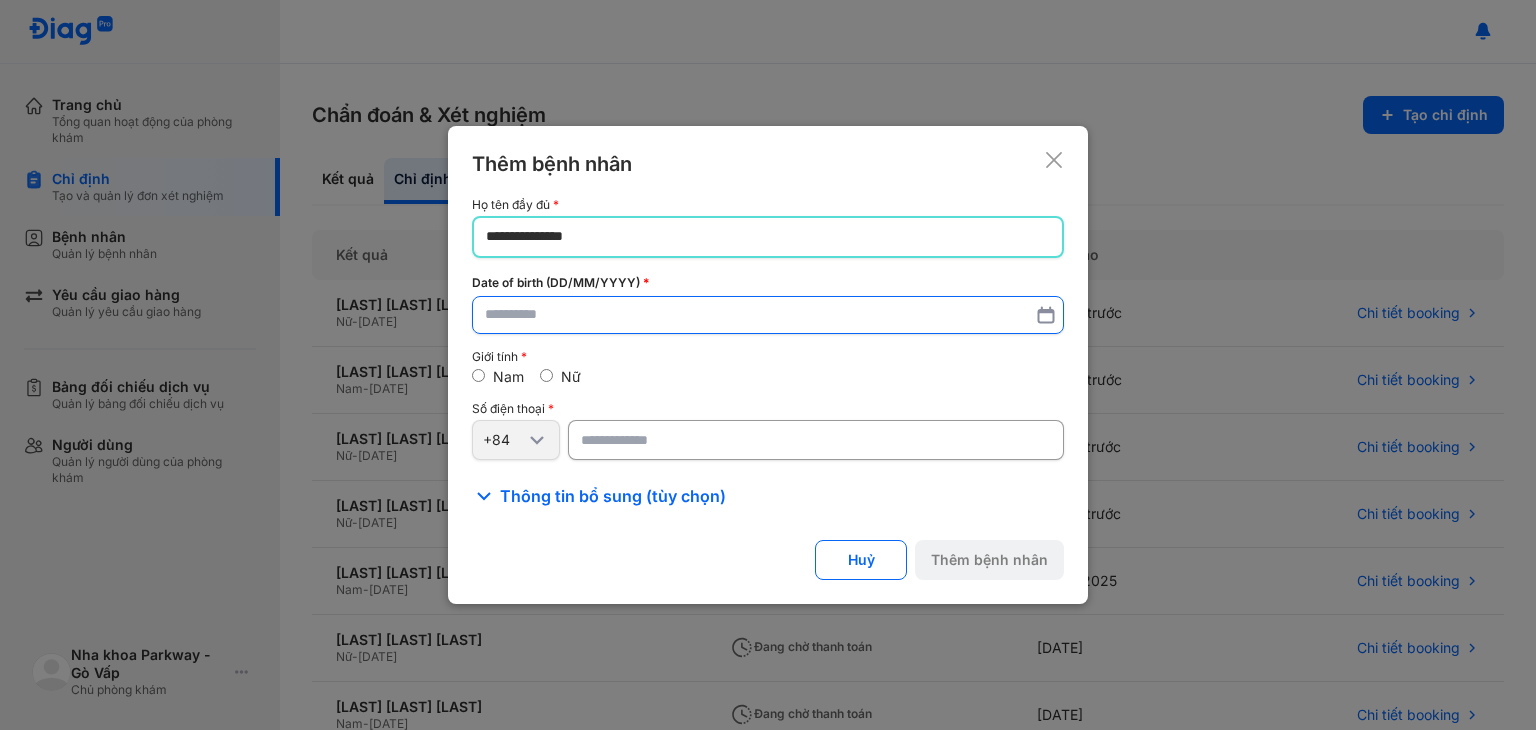click at bounding box center [768, 315] 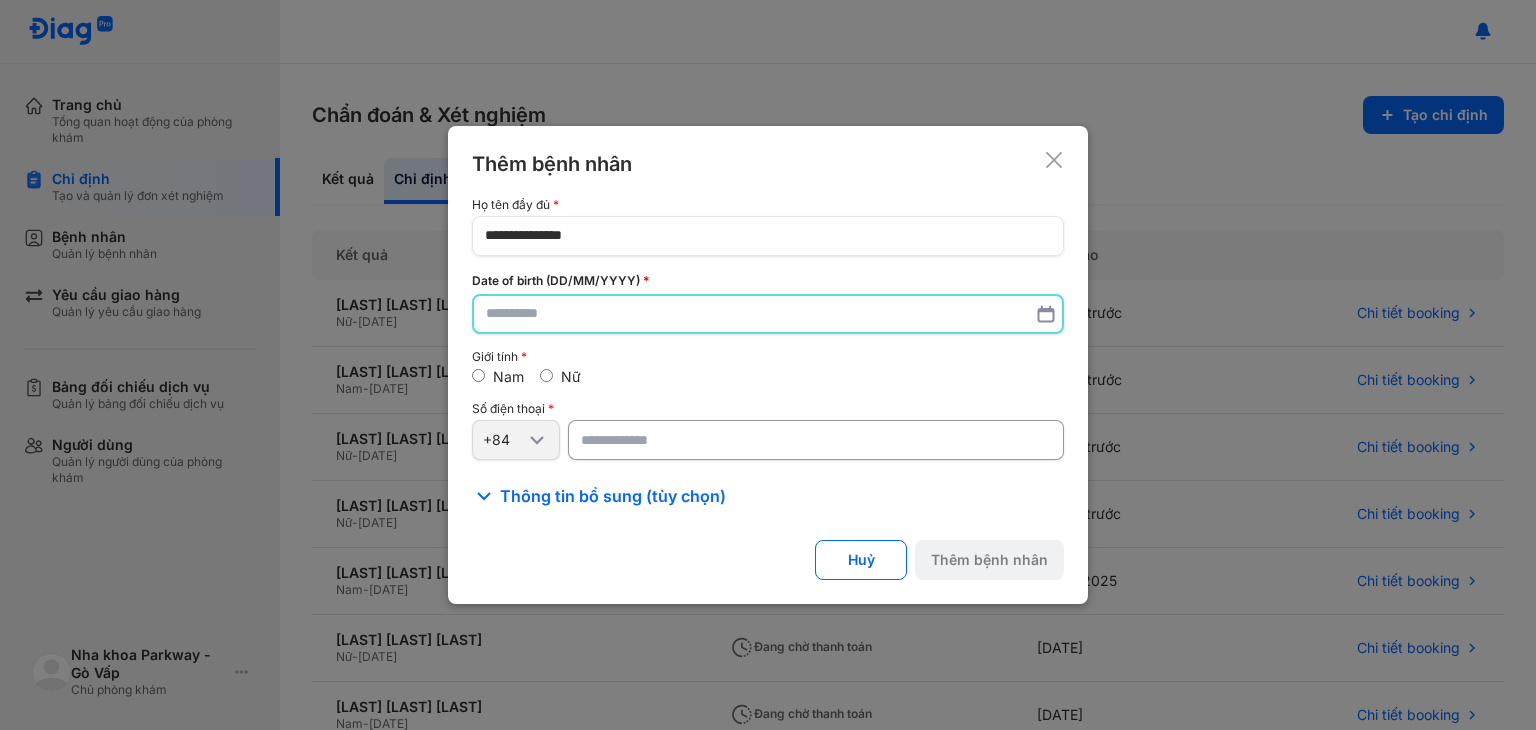 click at bounding box center (768, 314) 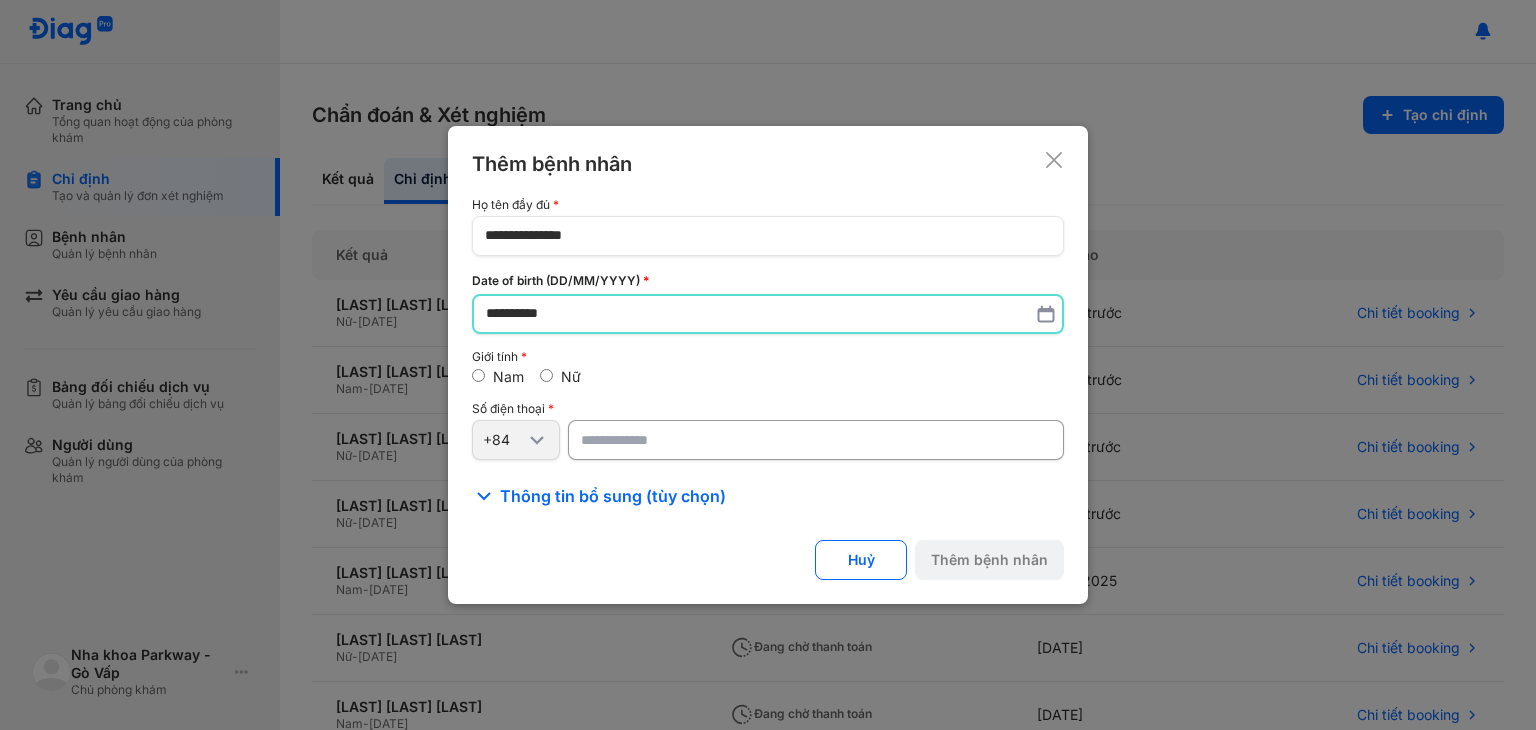 type on "**********" 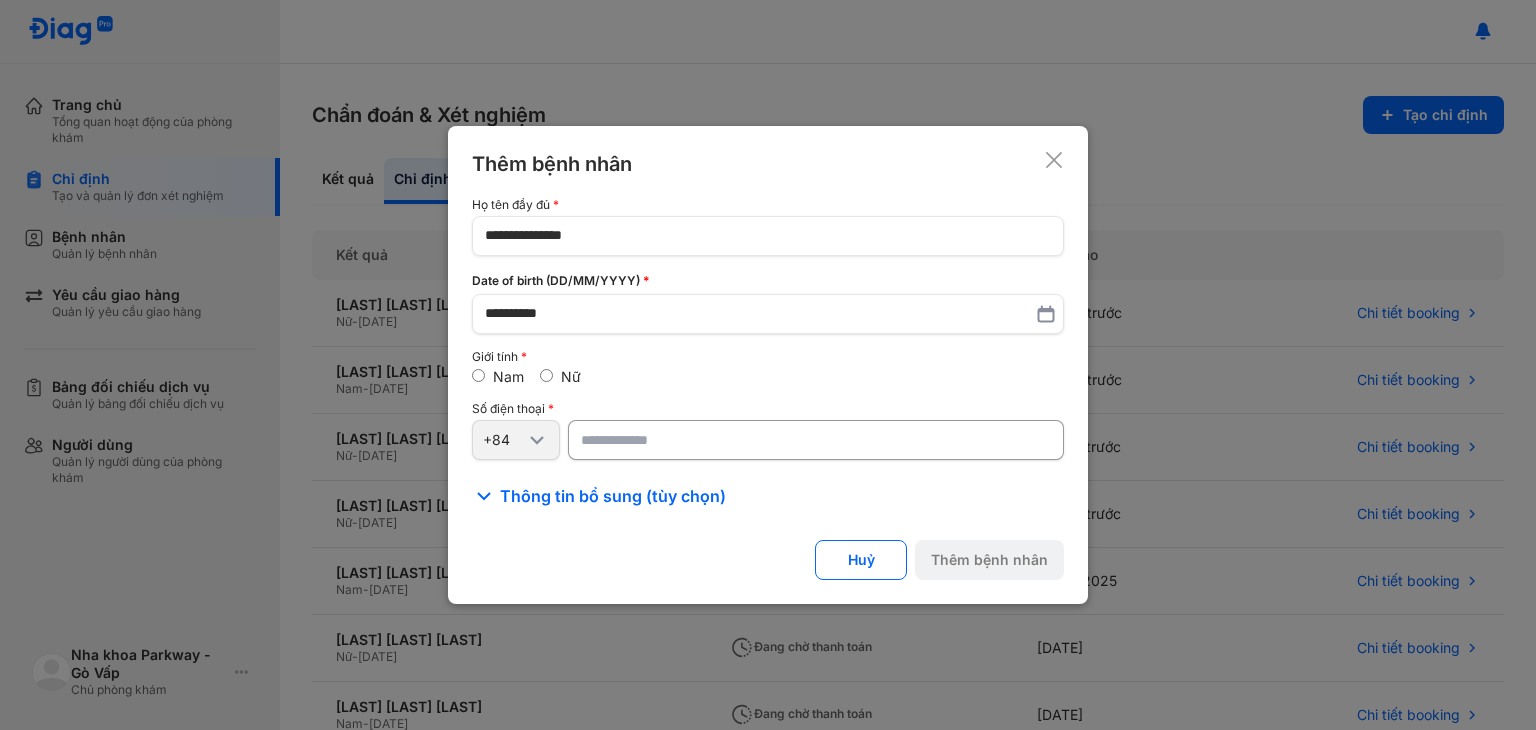 click at bounding box center [816, 440] 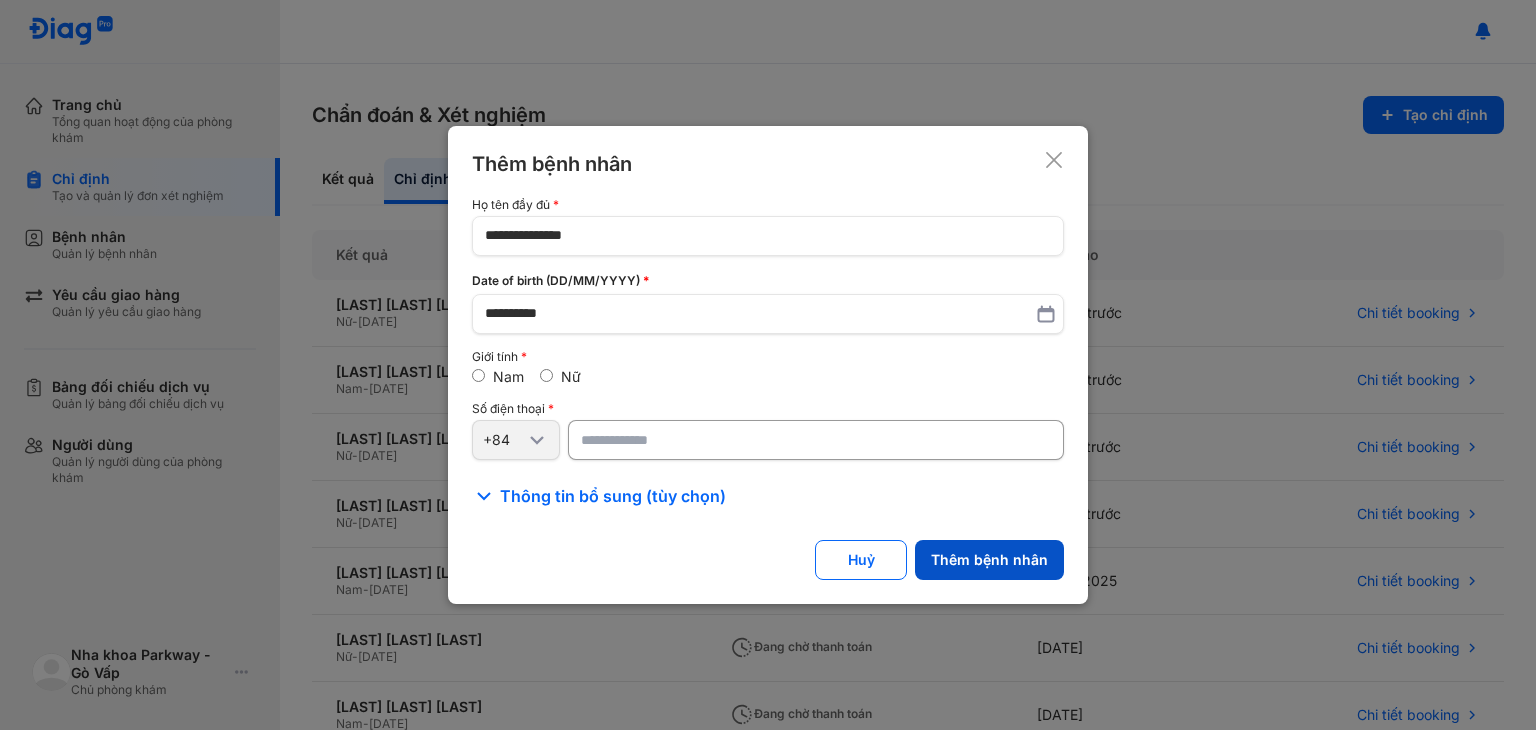 type on "**********" 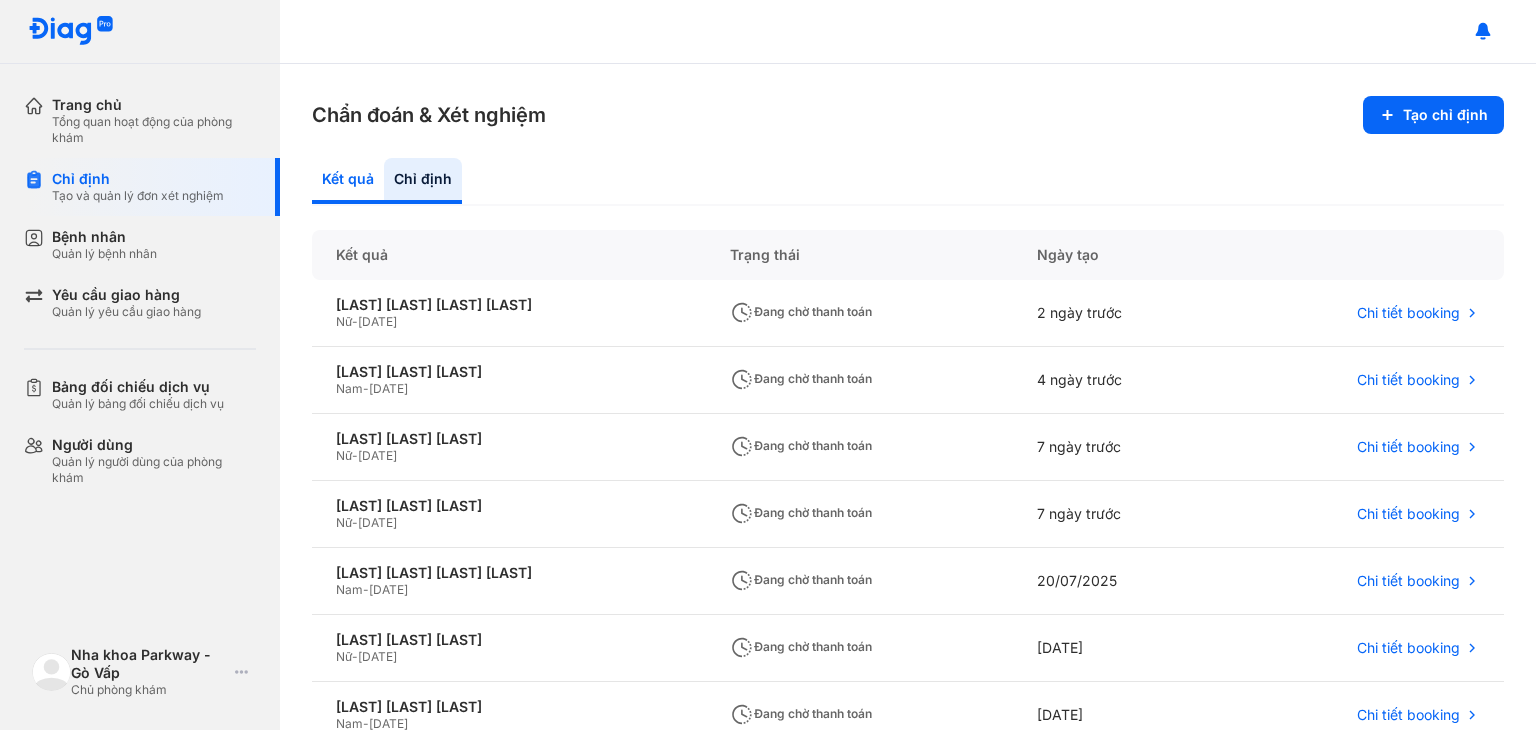 click on "Kết quả" 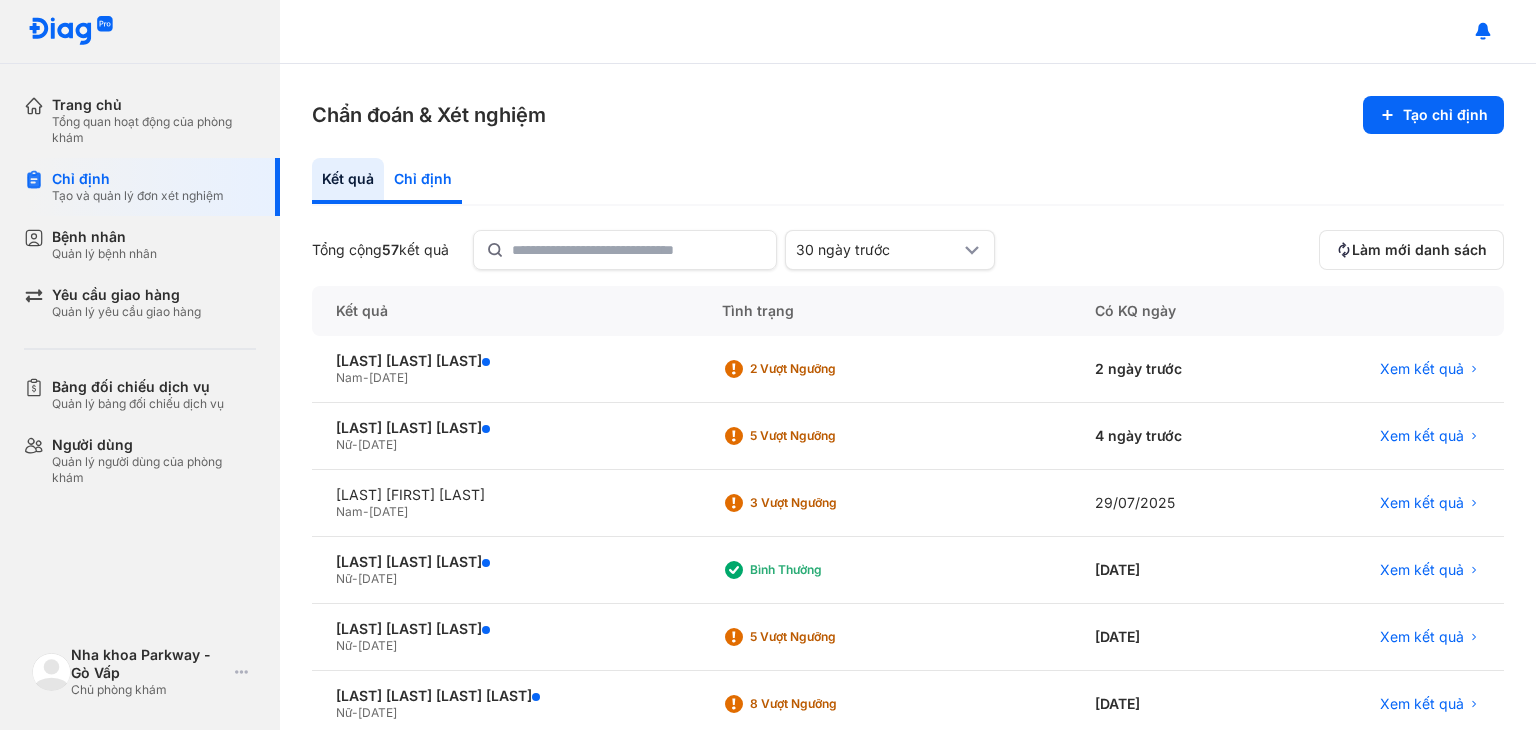click on "Chỉ định" 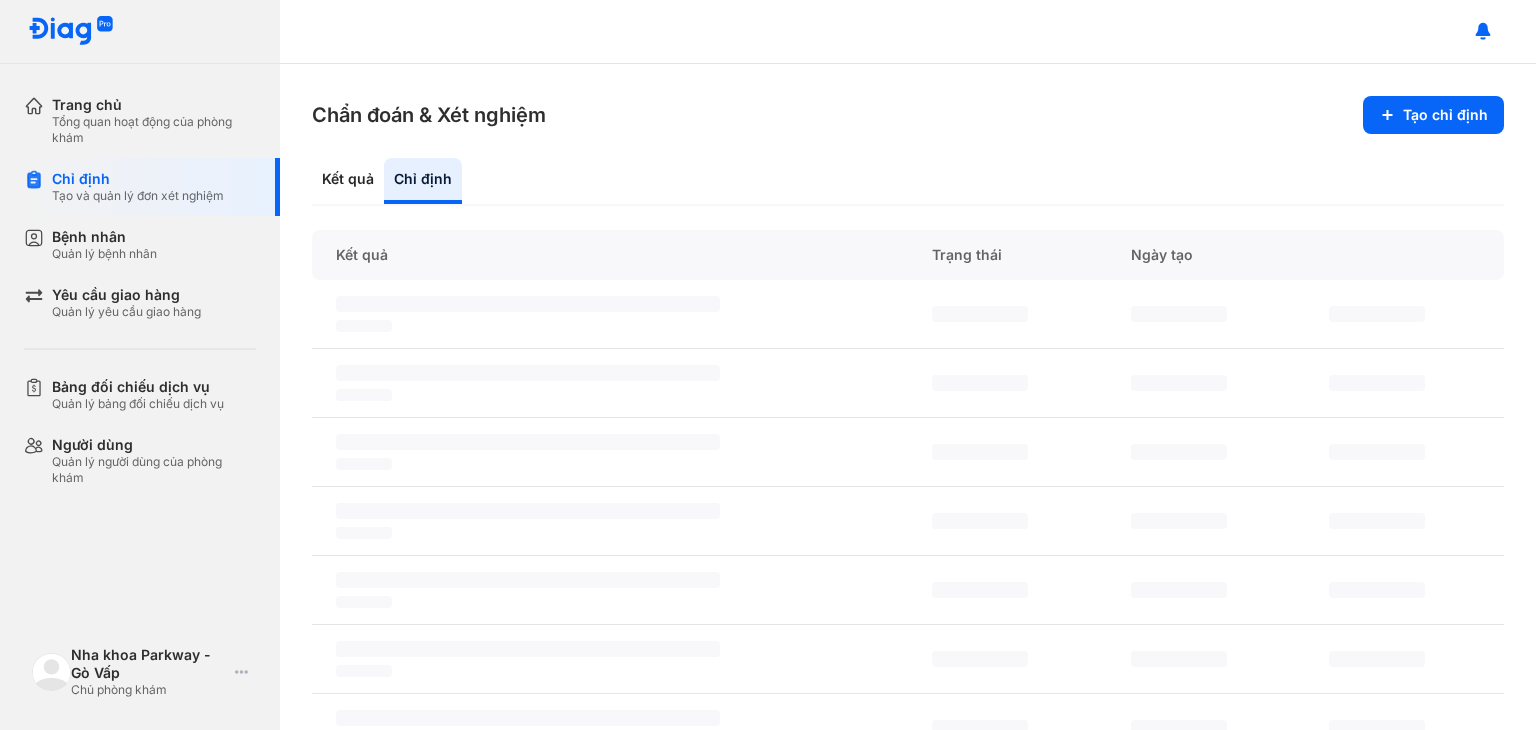scroll, scrollTop: 0, scrollLeft: 0, axis: both 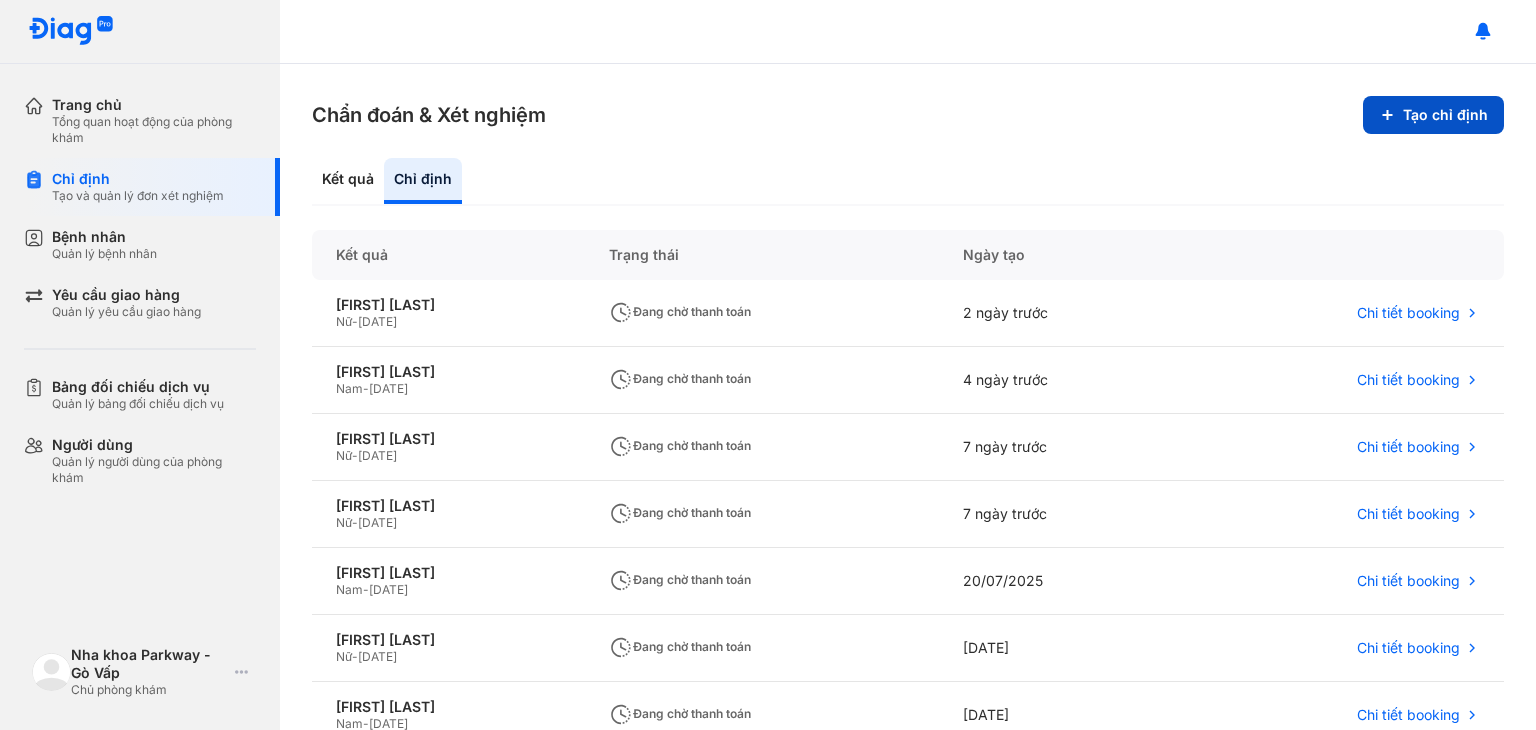 click on "Tạo chỉ định" at bounding box center (1433, 115) 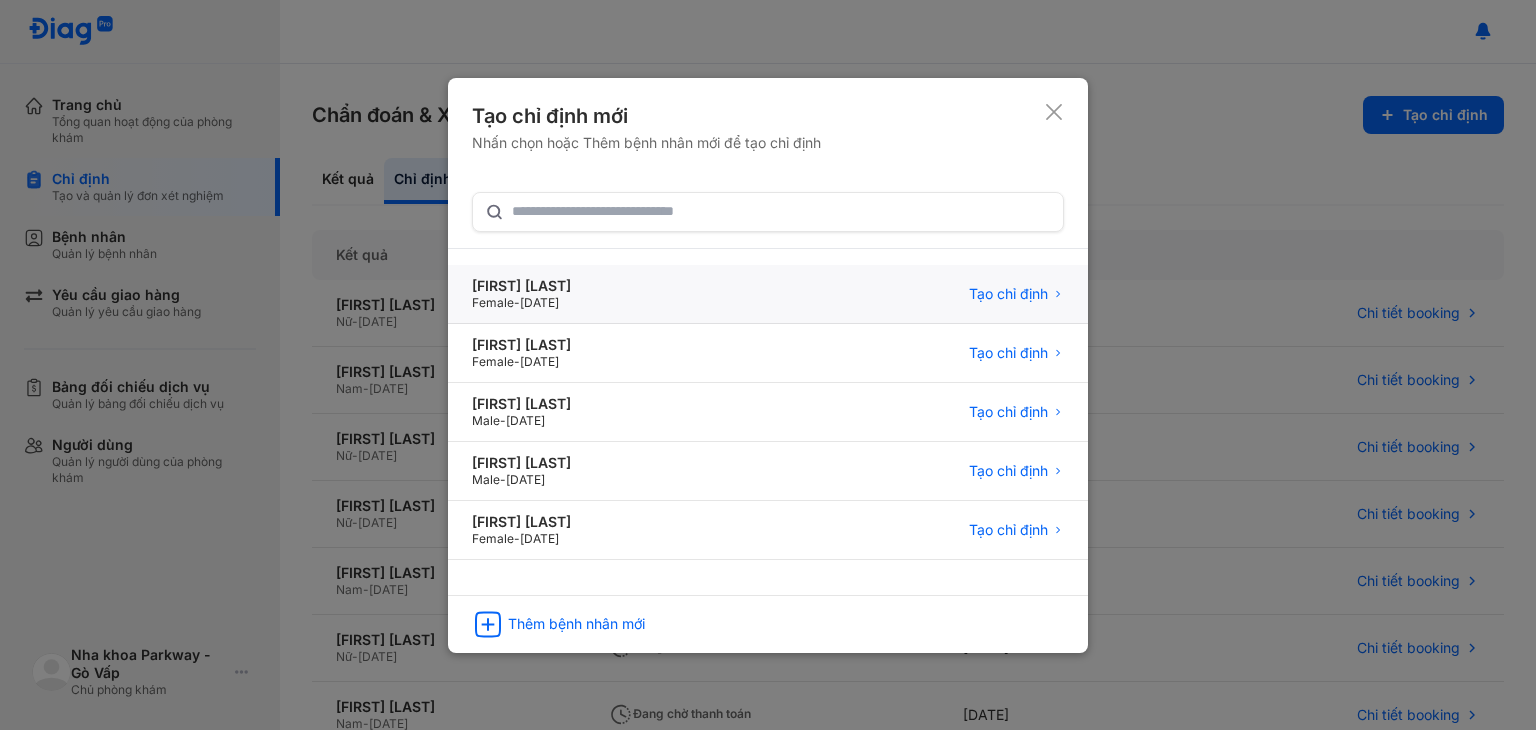 click on "Phạm Vũ Mai Anh Female  -  15/05/1997 Tạo chỉ định" 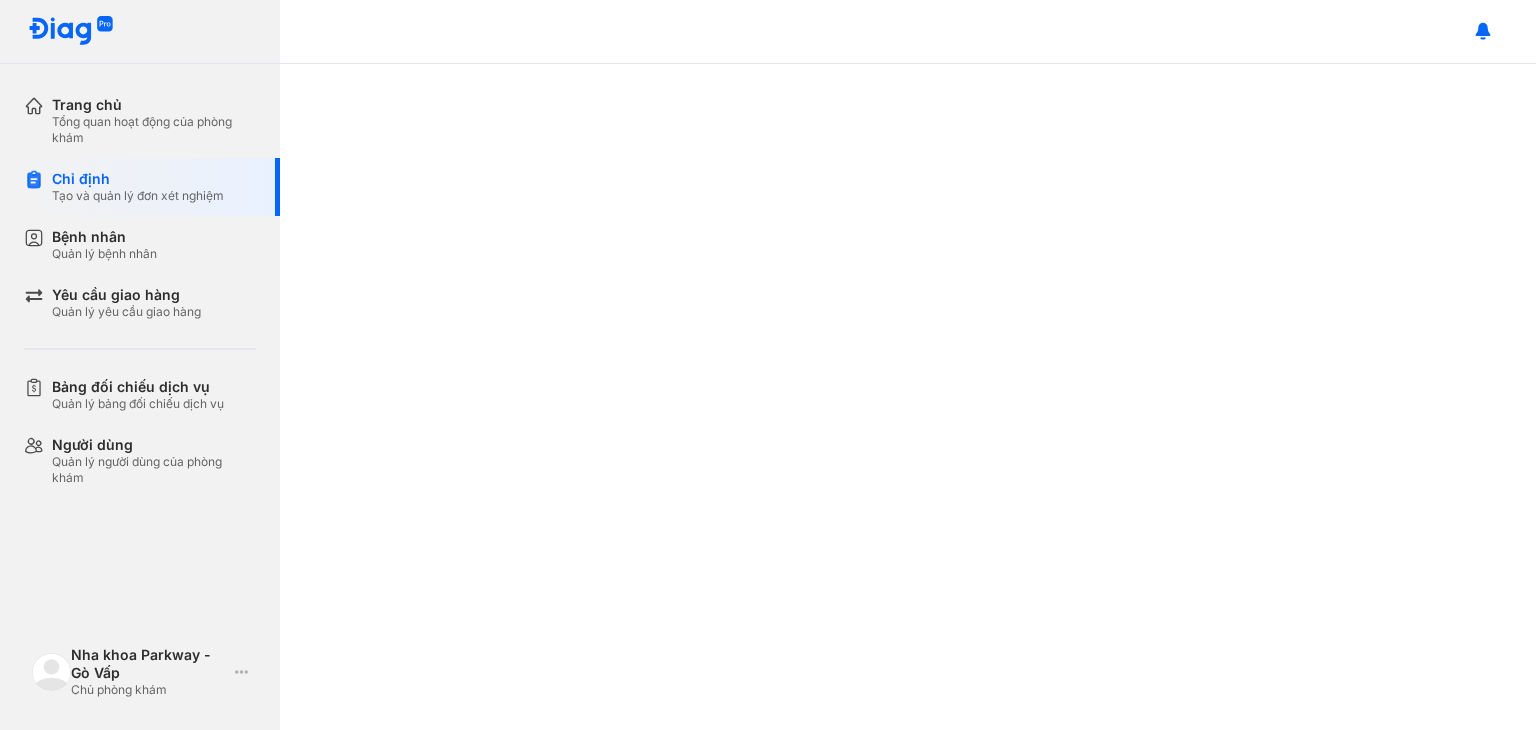 scroll, scrollTop: 0, scrollLeft: 0, axis: both 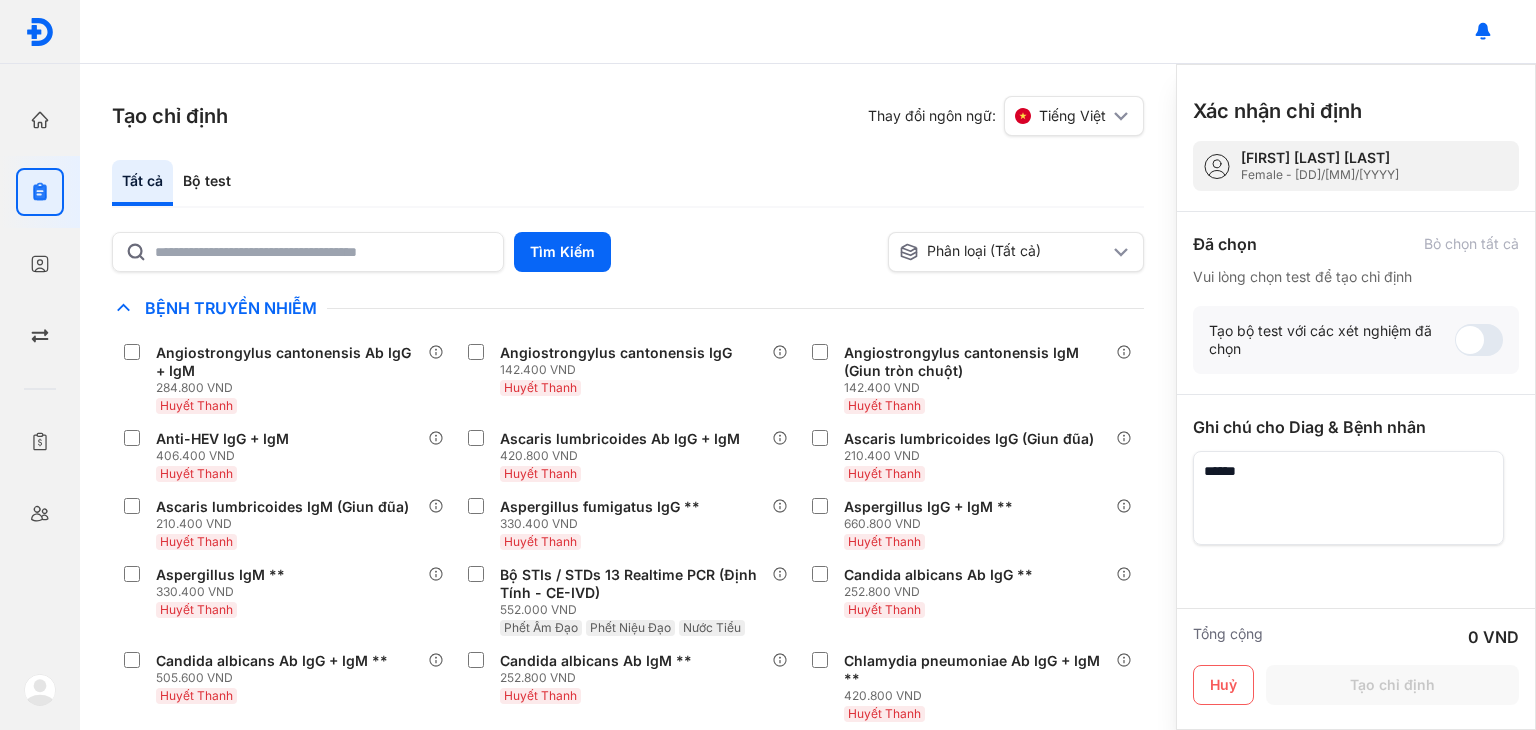 click on "Phạm Vũ Mai Anh" at bounding box center (1320, 158) 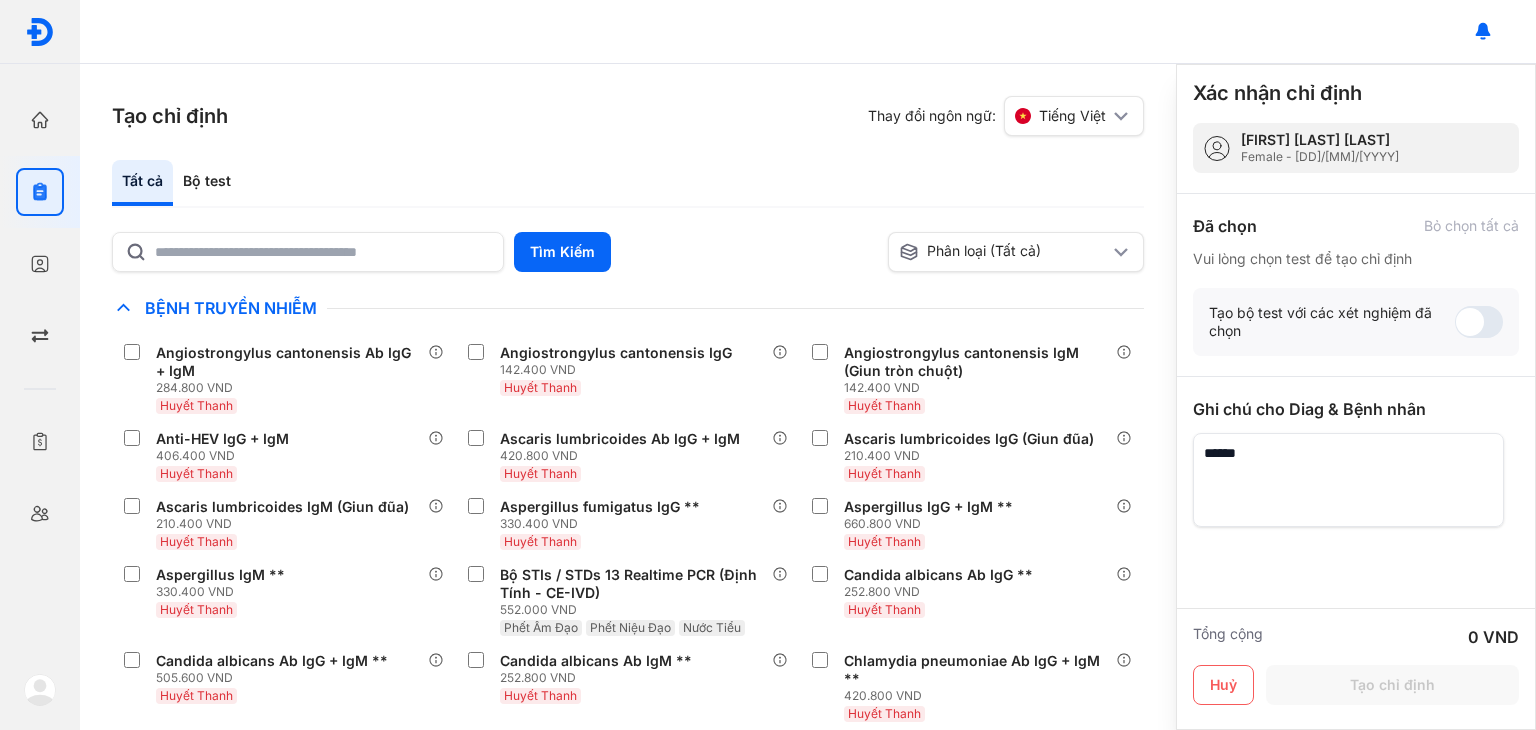scroll, scrollTop: 0, scrollLeft: 0, axis: both 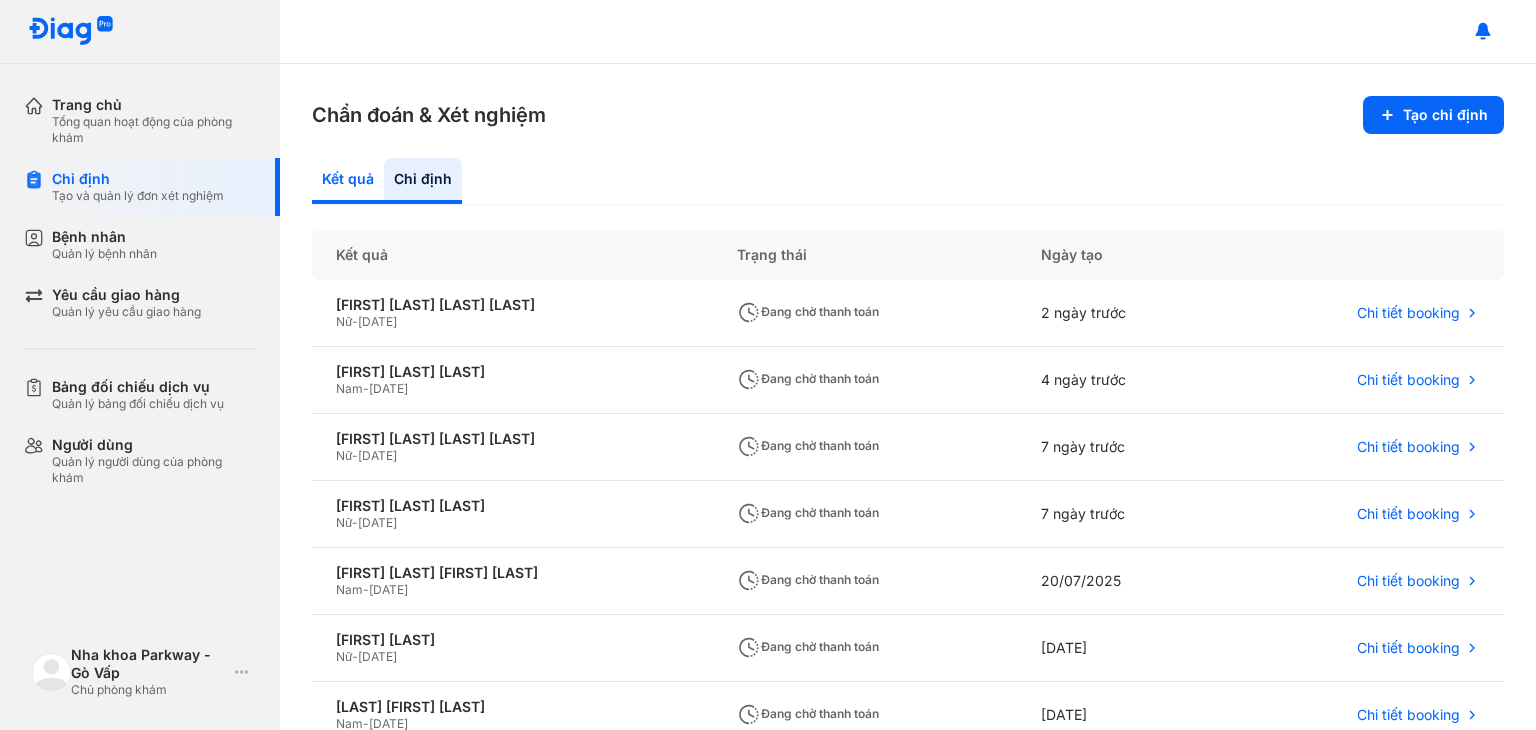 click on "Kết quả" 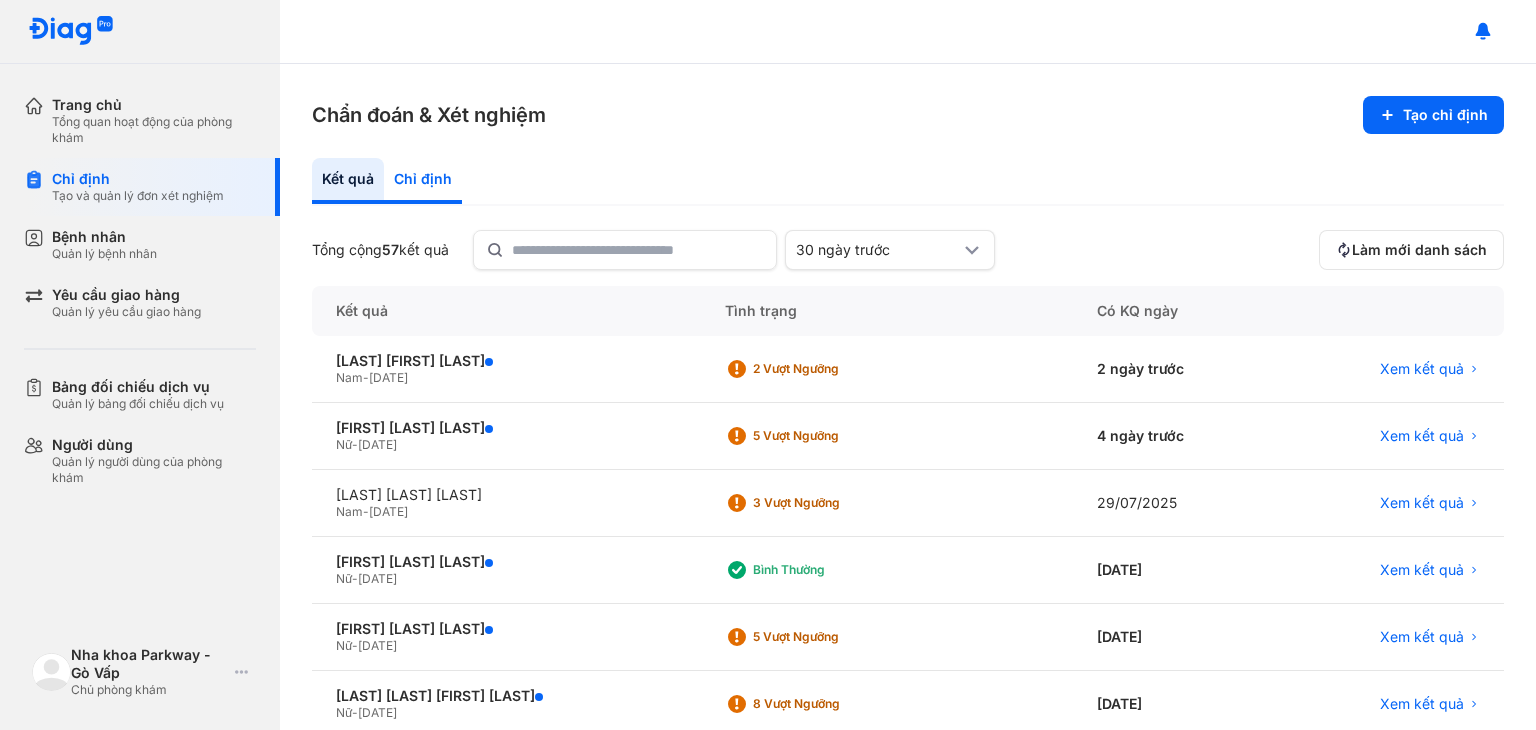 click on "Chỉ định" 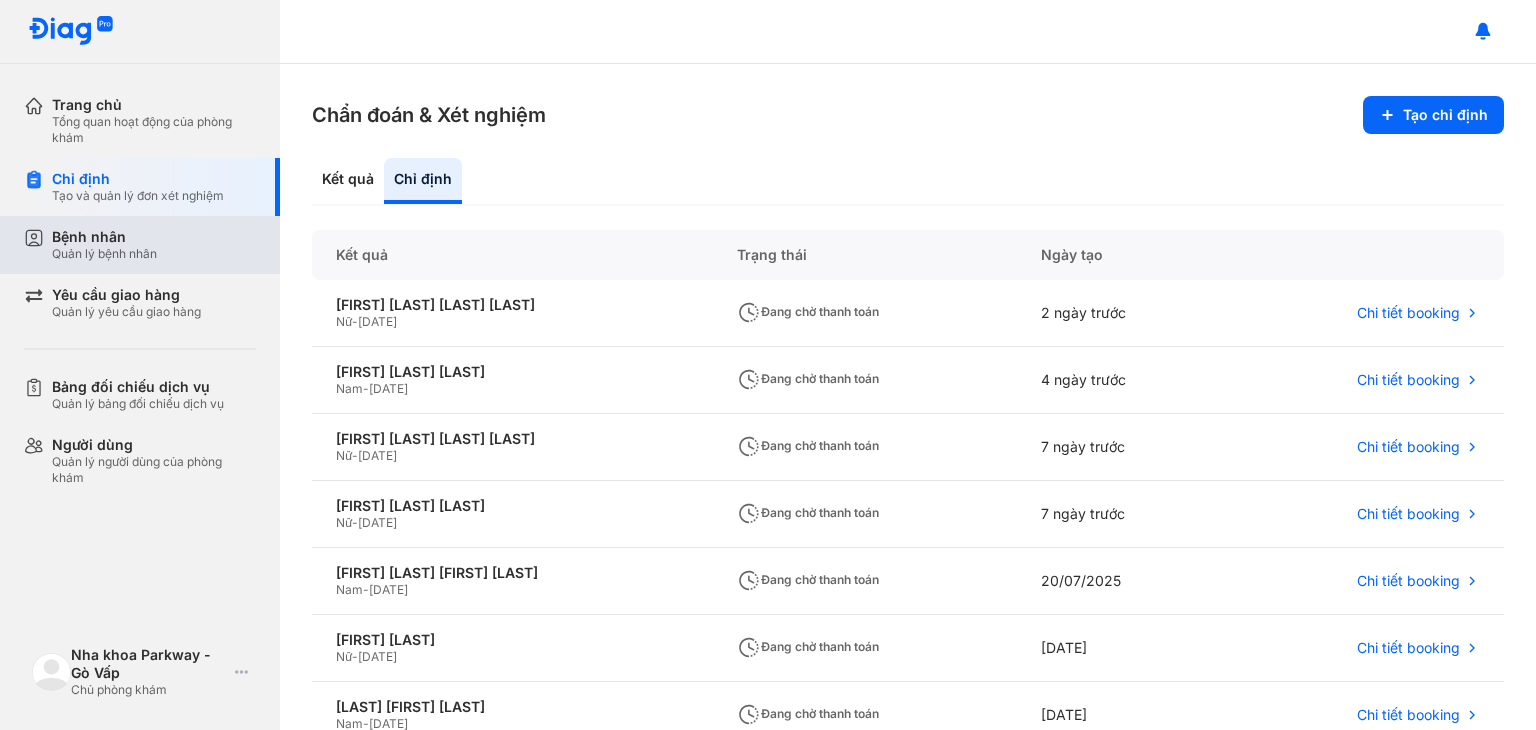 click on "Bệnh nhân" at bounding box center [104, 237] 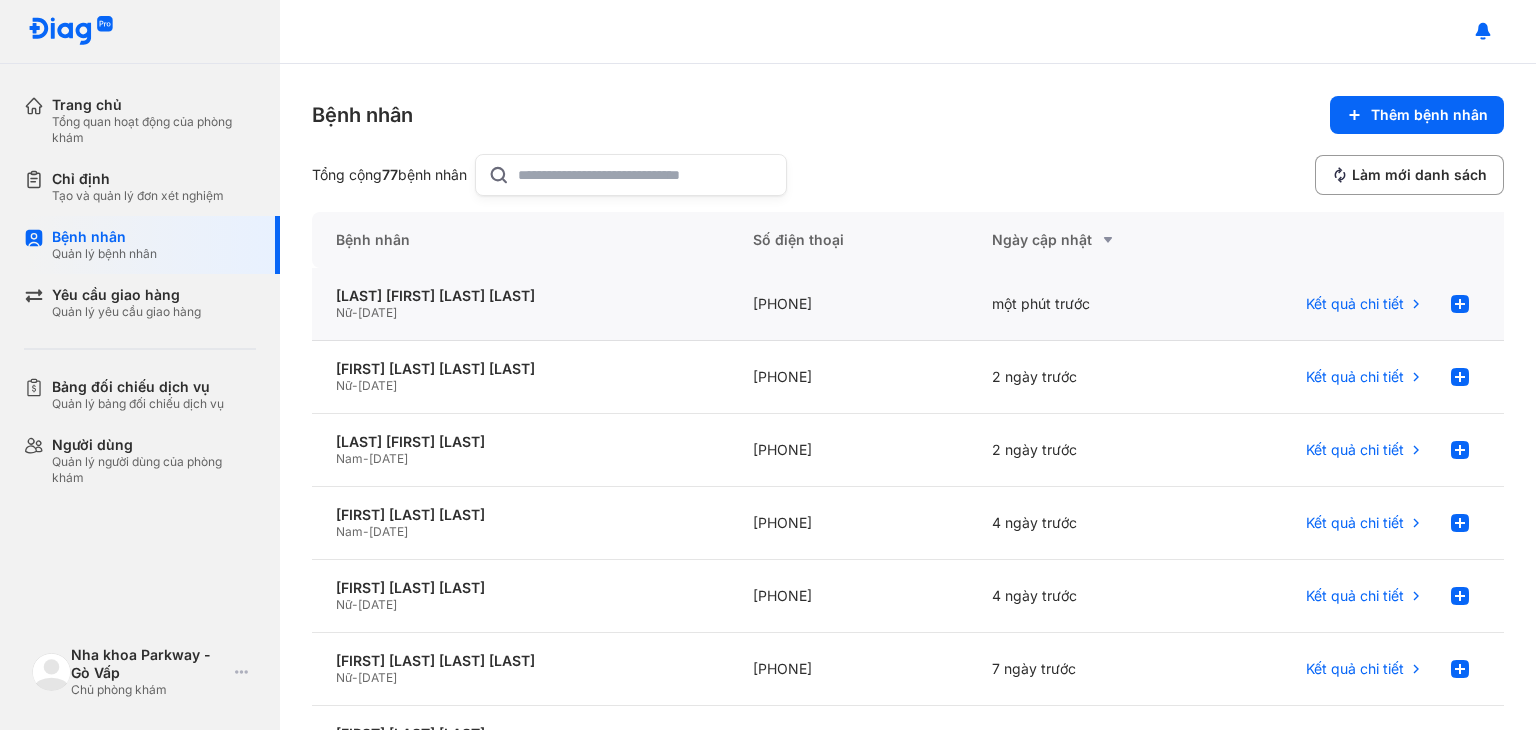 click on "Nữ  -  15/05/1997" 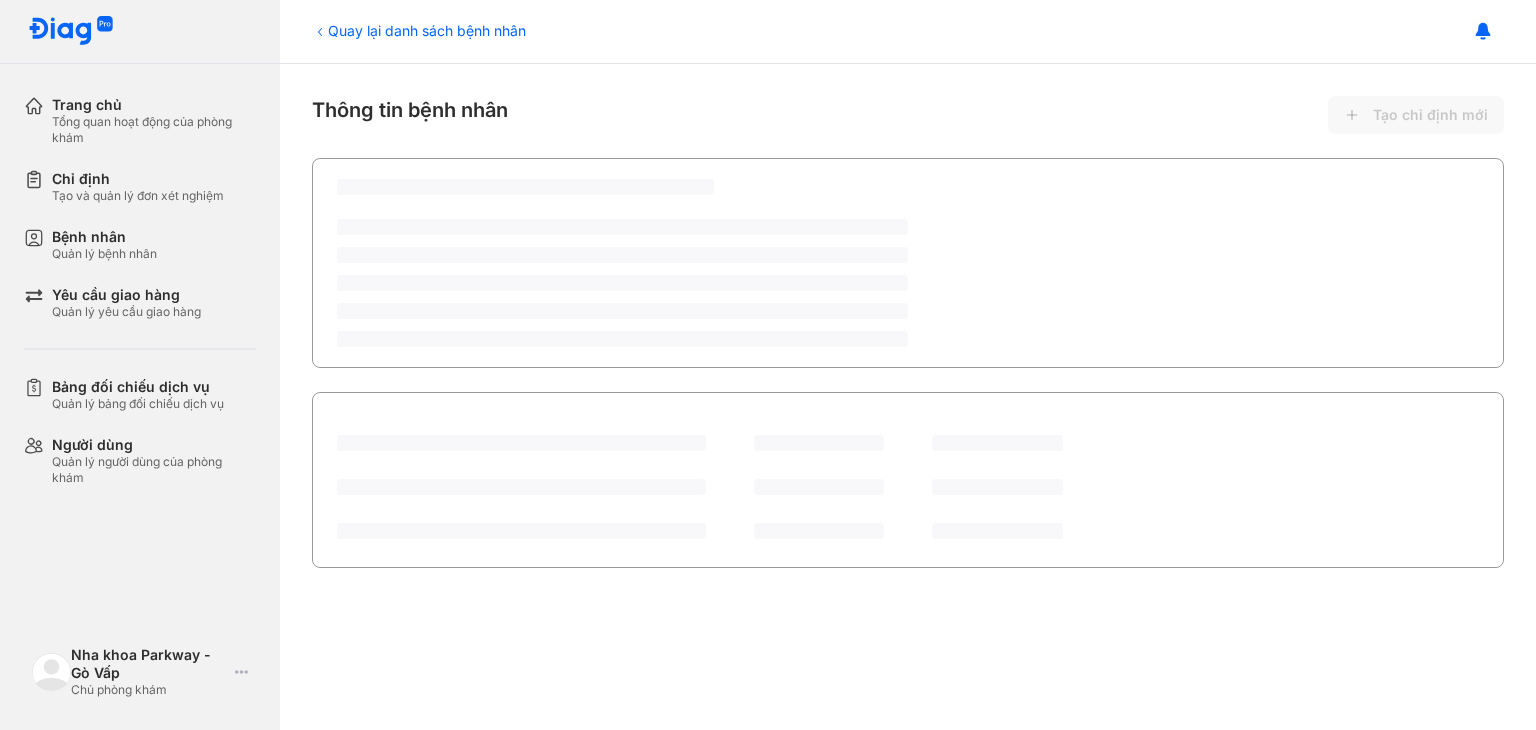scroll, scrollTop: 0, scrollLeft: 0, axis: both 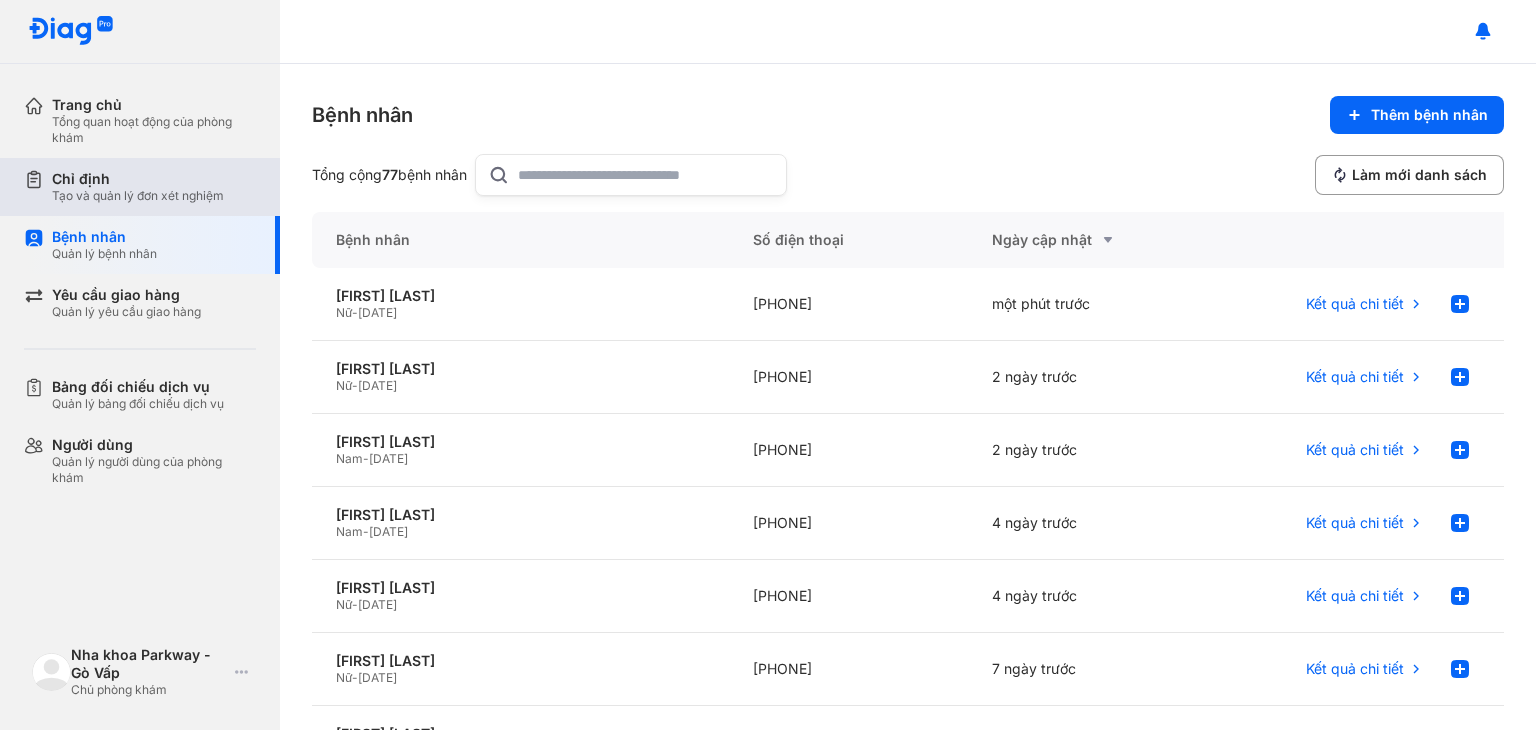click on "Chỉ định" at bounding box center [138, 179] 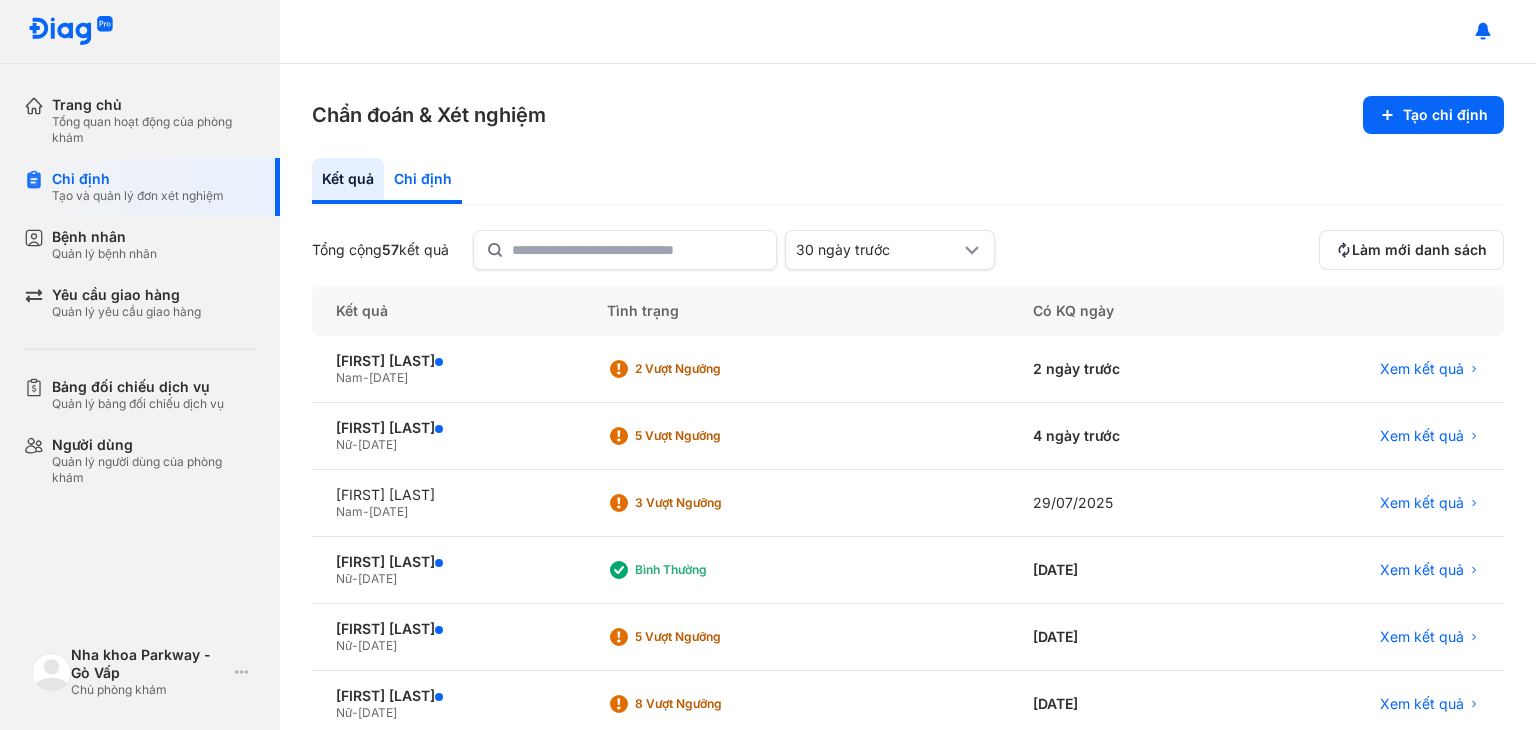 click on "Chỉ định" 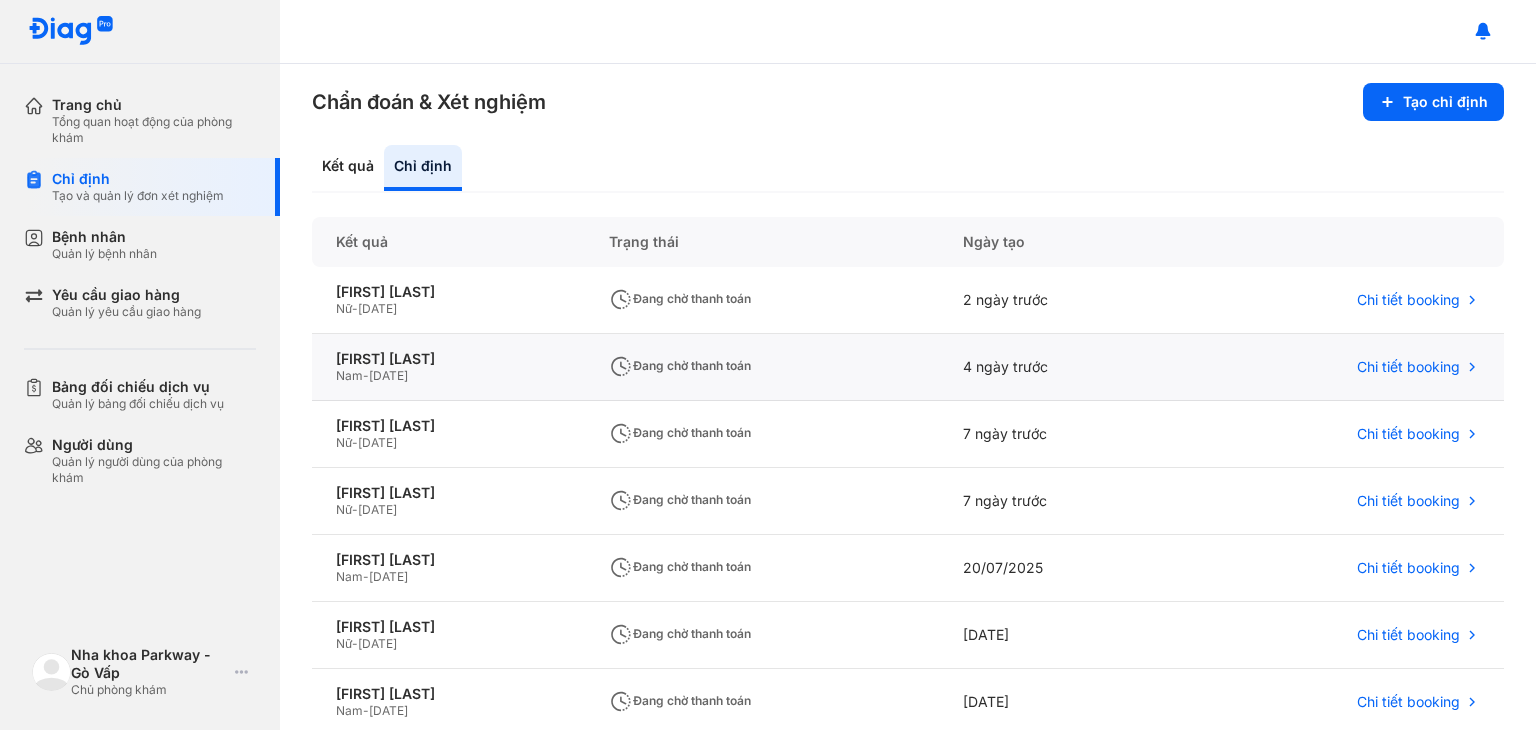scroll, scrollTop: 0, scrollLeft: 0, axis: both 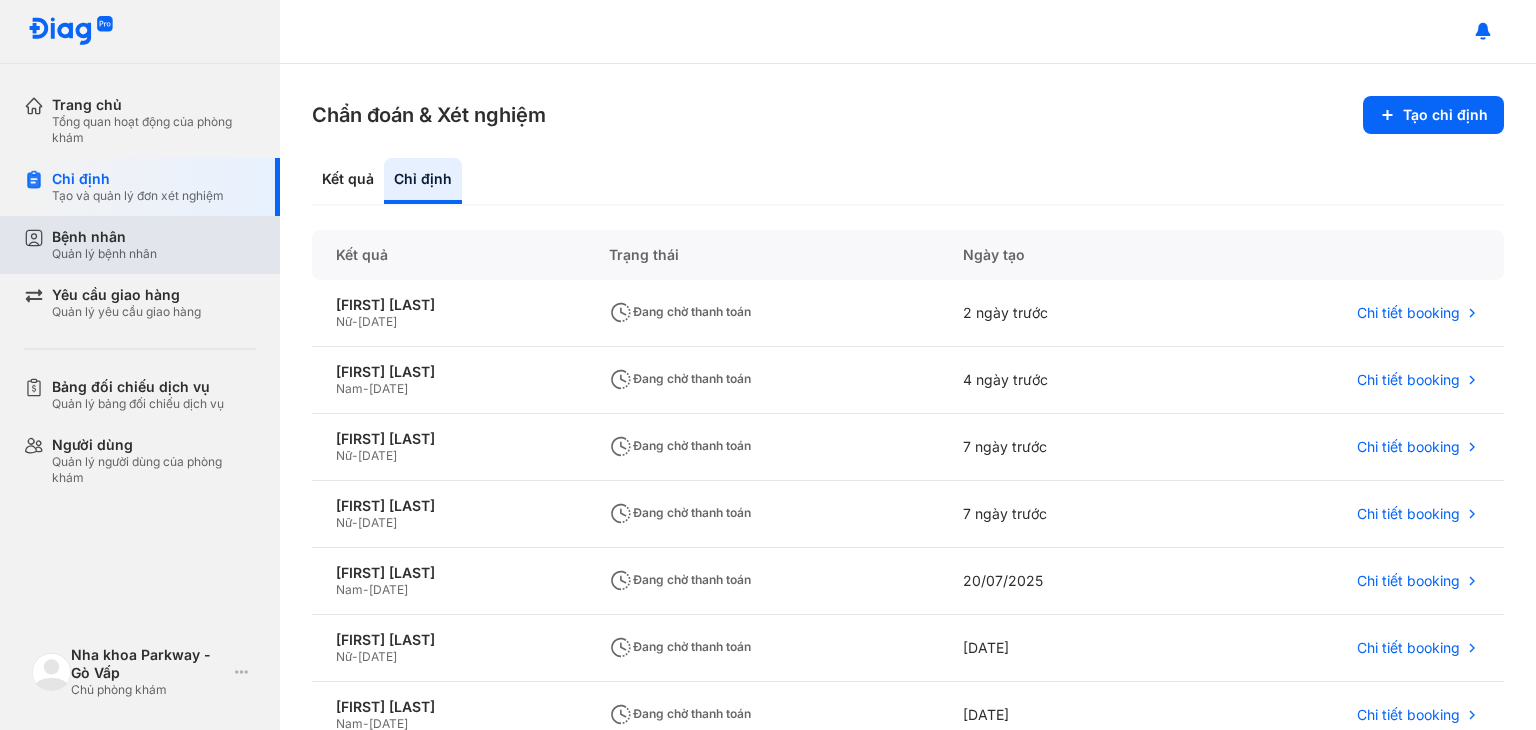 click on "Bệnh nhân" at bounding box center [104, 237] 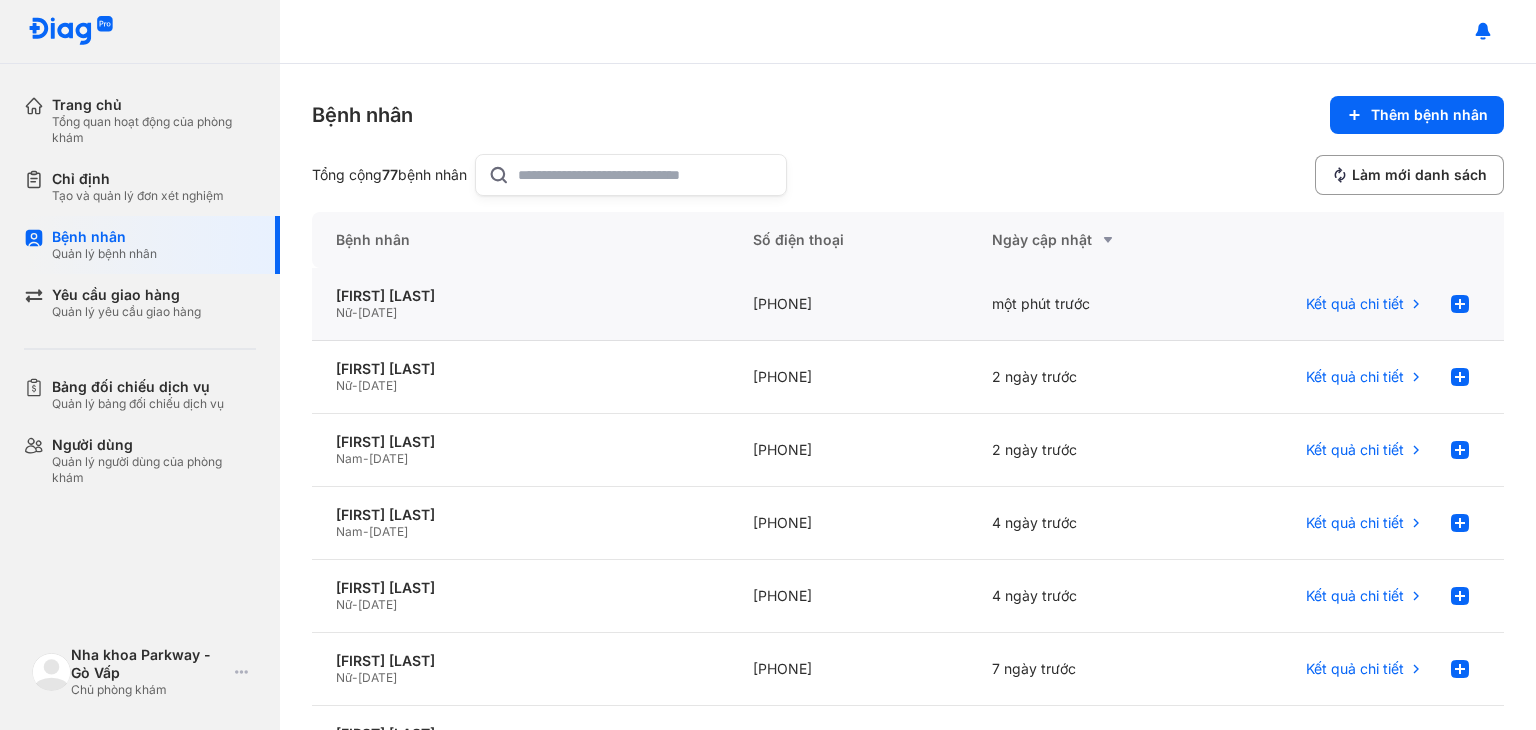 click on "Nữ  -  15/05/1997" 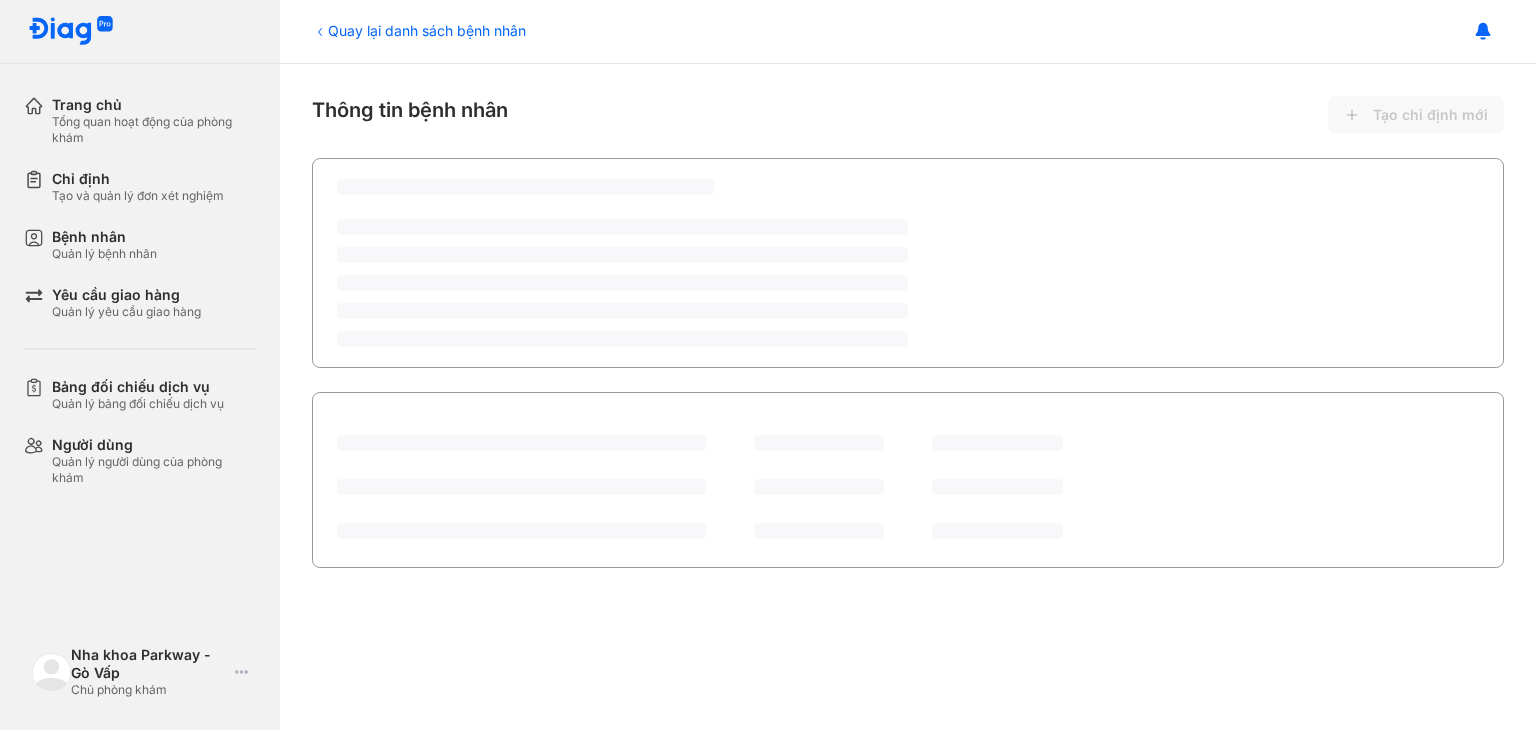 scroll, scrollTop: 0, scrollLeft: 0, axis: both 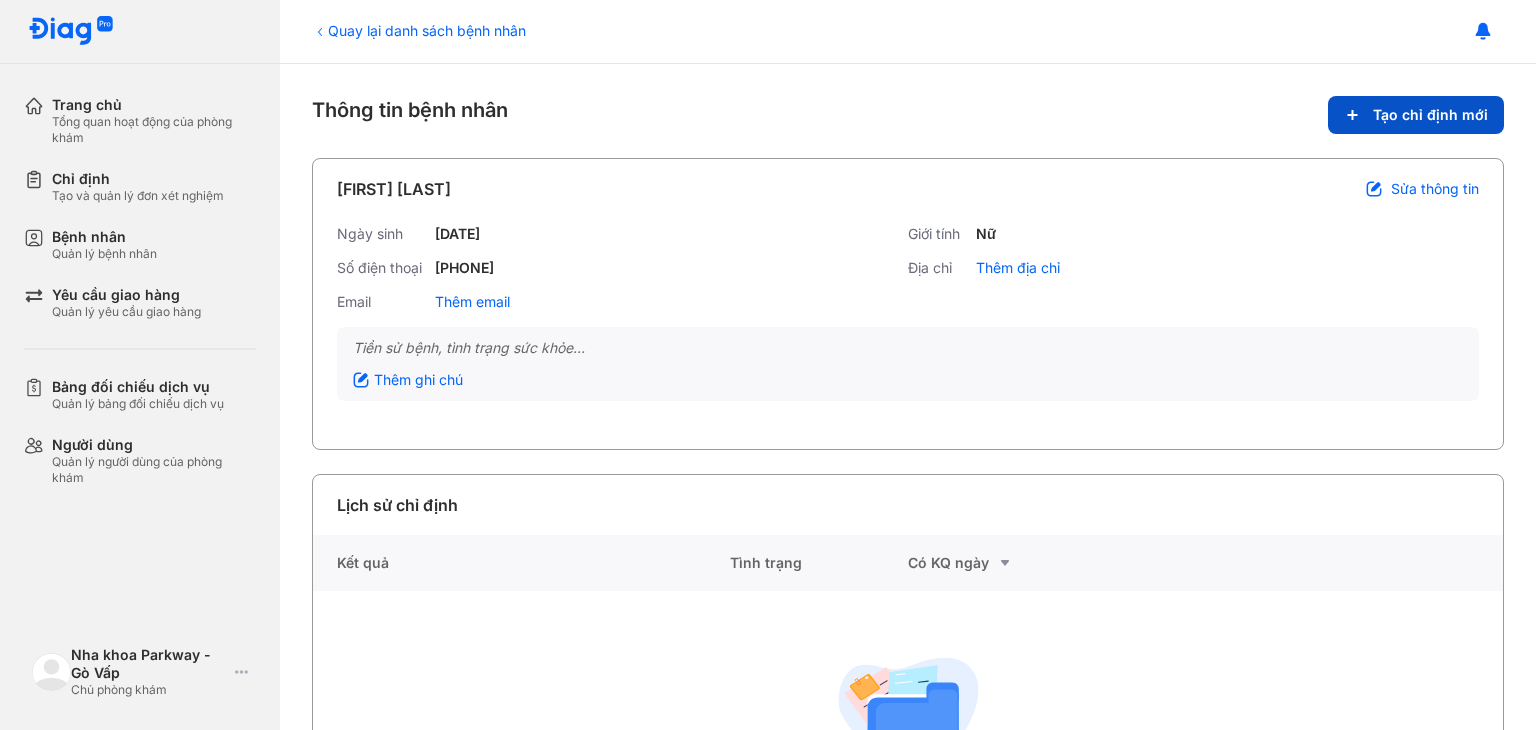 click on "Tạo chỉ định mới" 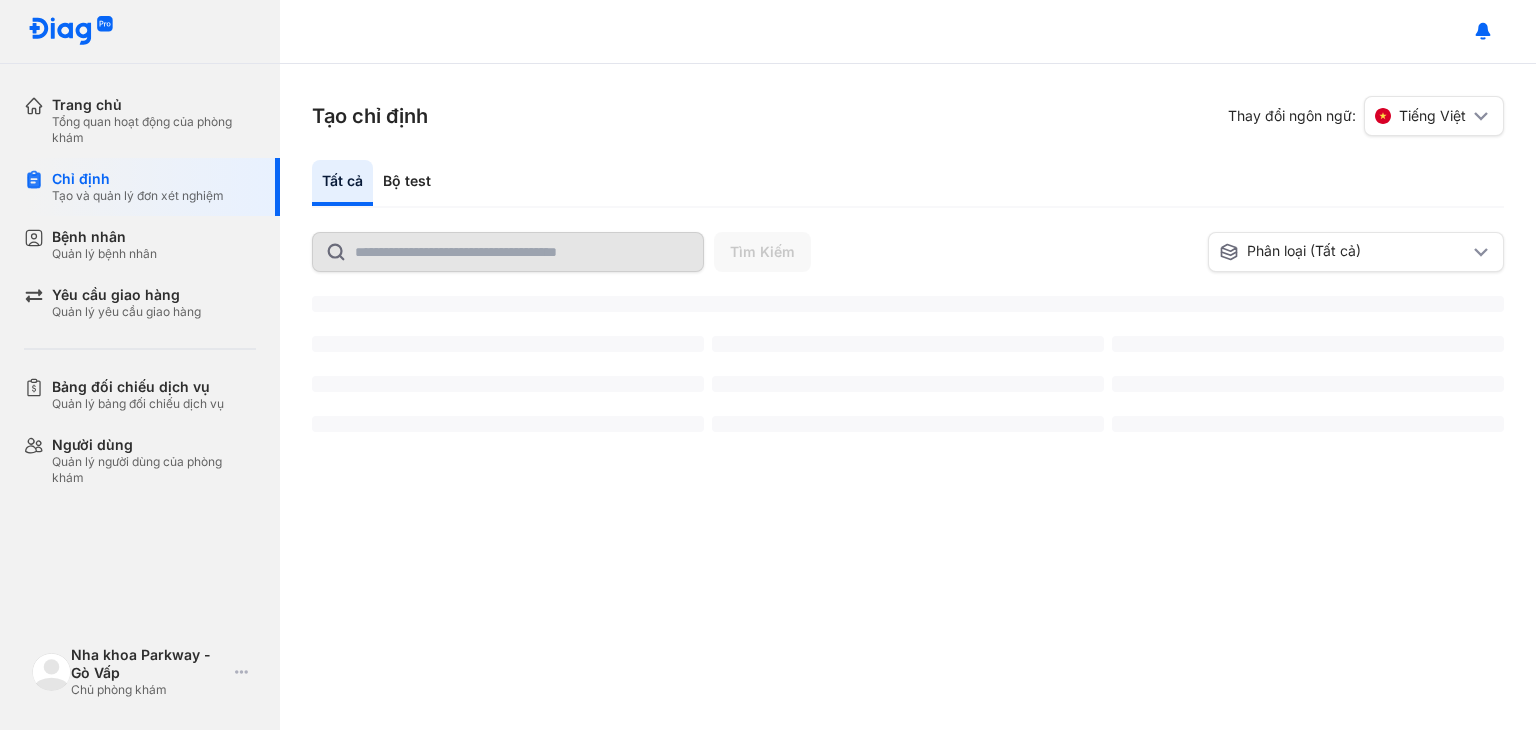 scroll, scrollTop: 0, scrollLeft: 0, axis: both 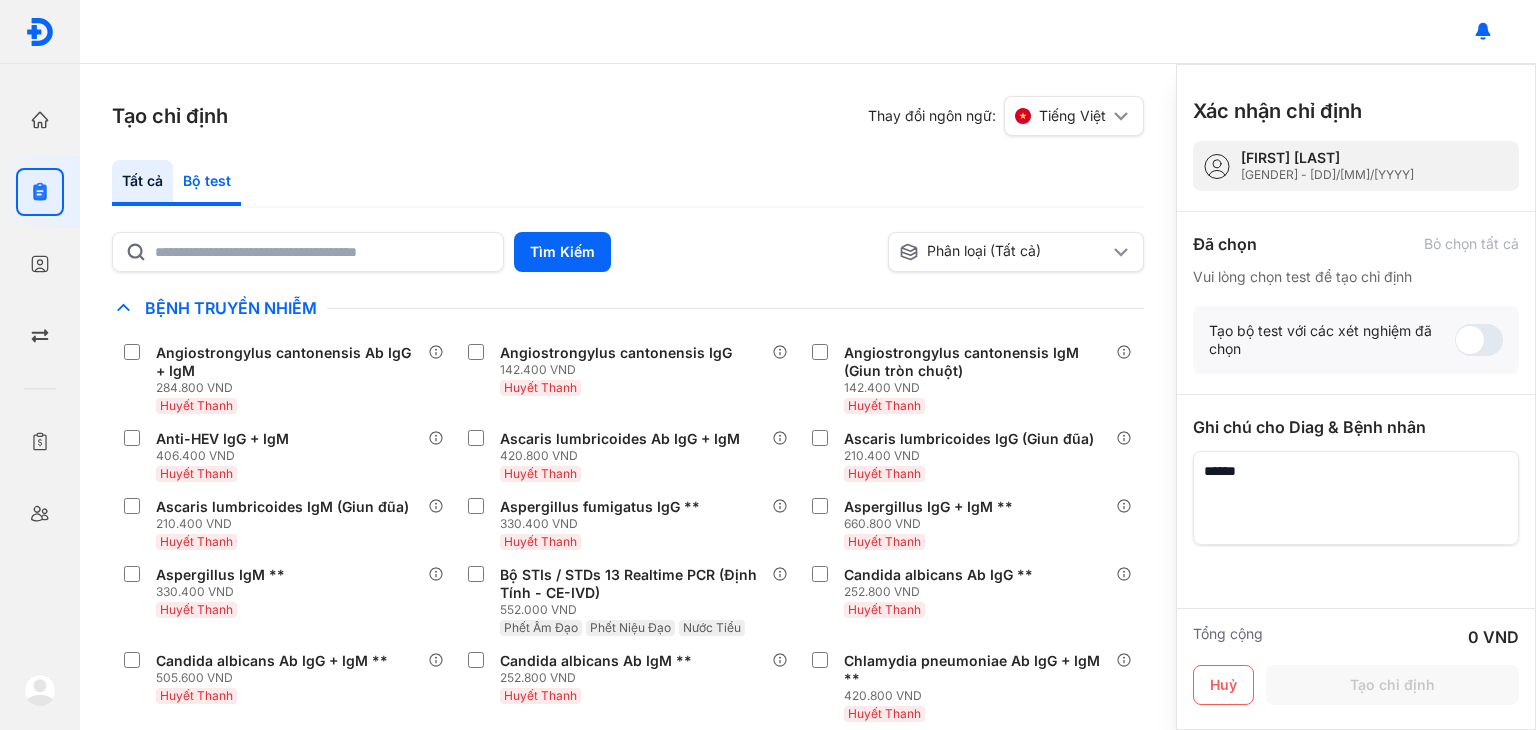 click on "Bộ test" 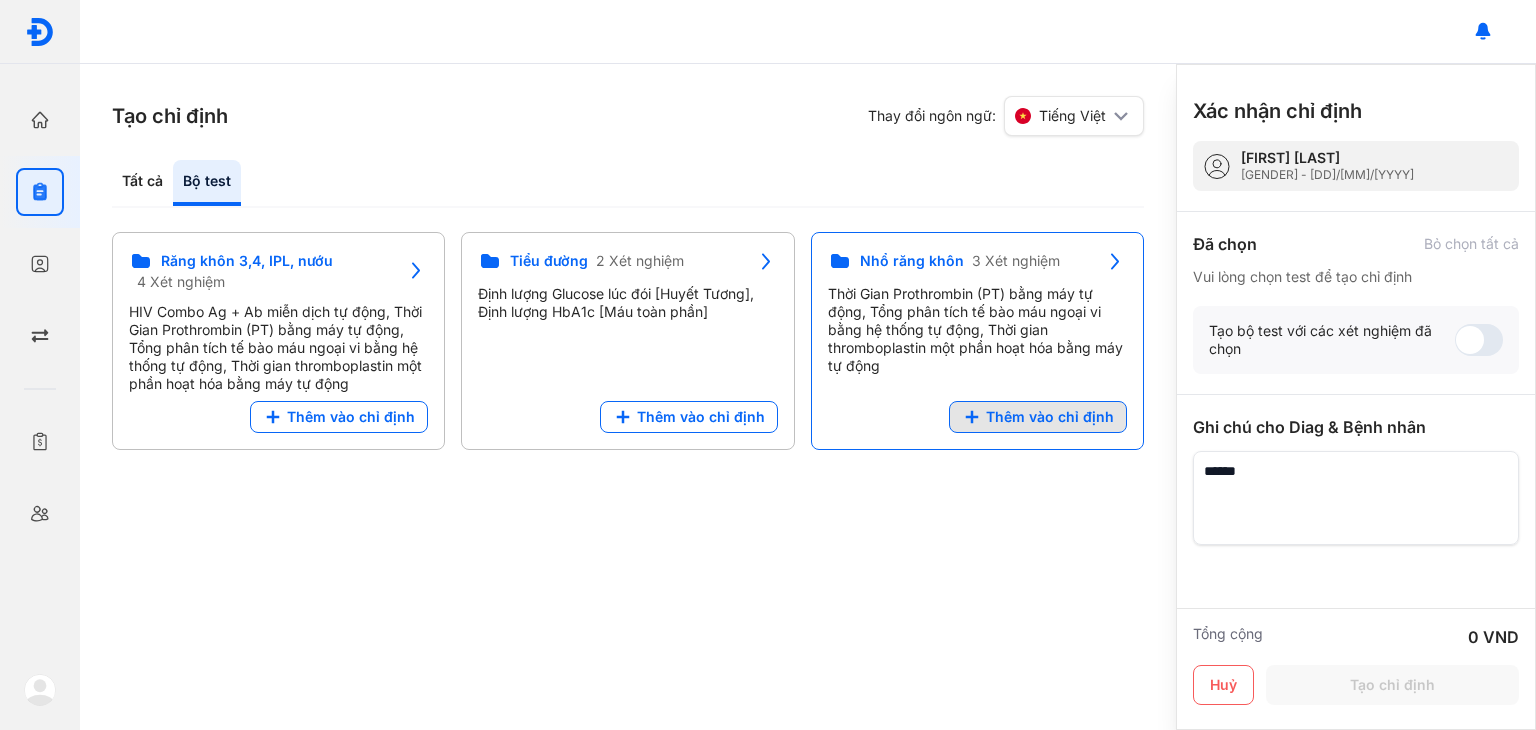 click on "Thêm vào chỉ định" 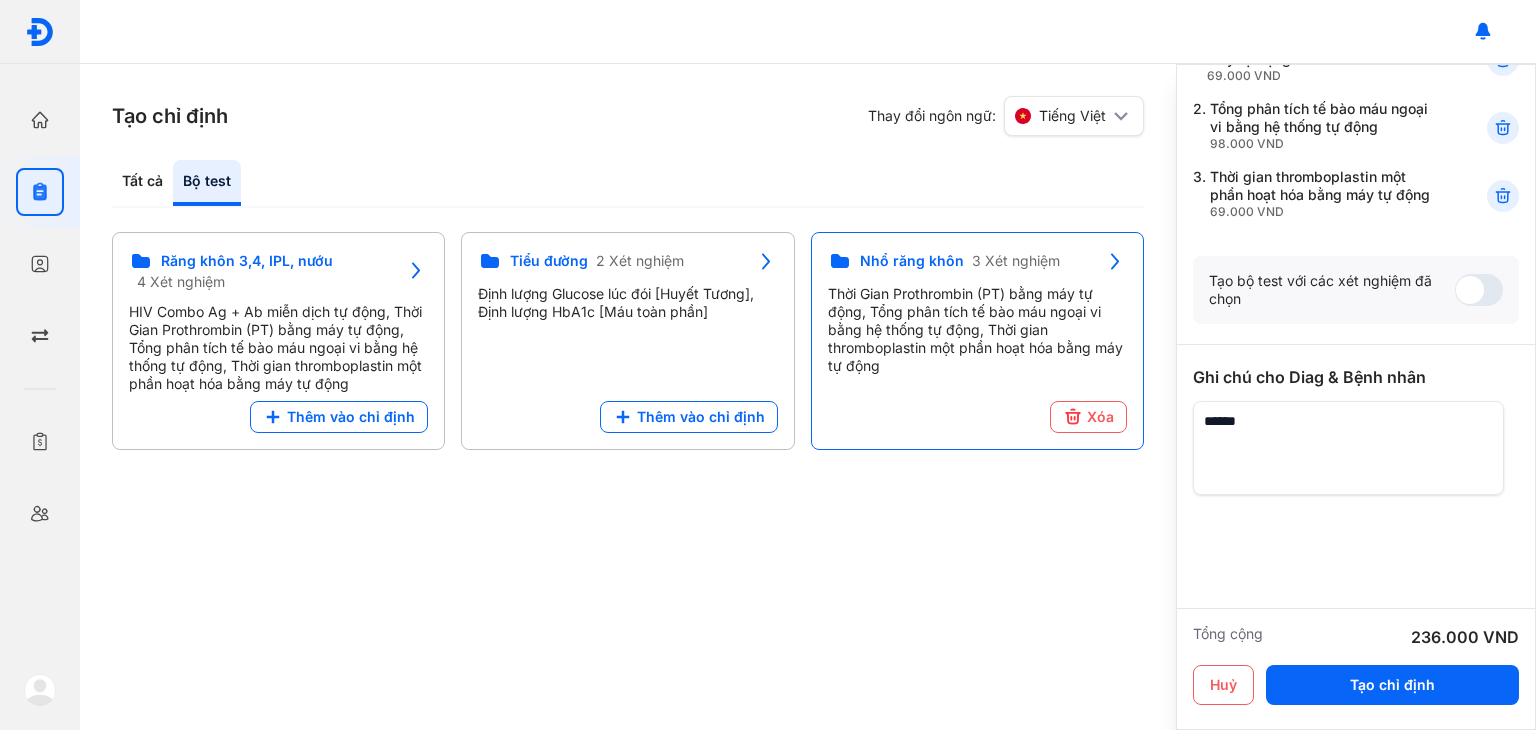 scroll, scrollTop: 259, scrollLeft: 0, axis: vertical 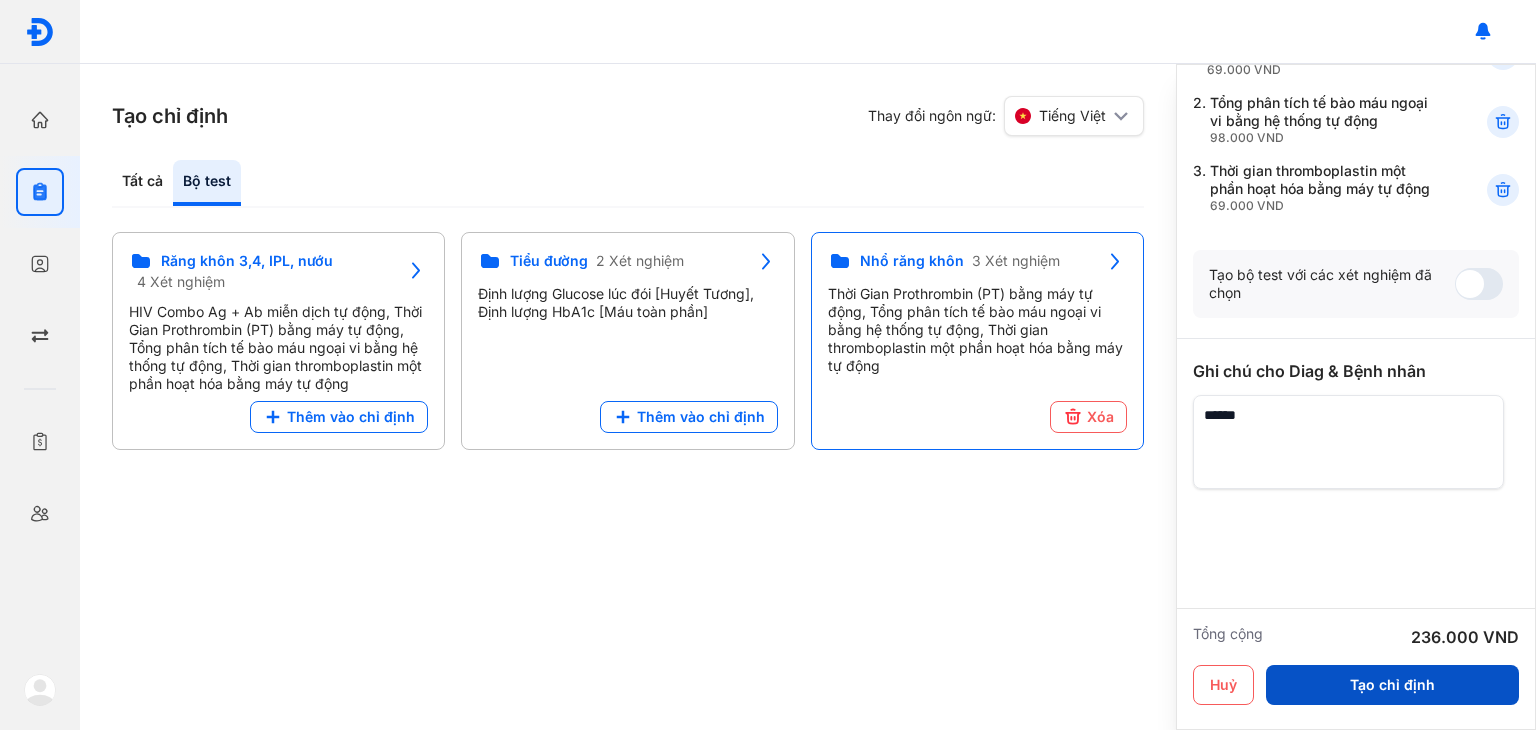 click on "Tạo chỉ định" at bounding box center (1392, 685) 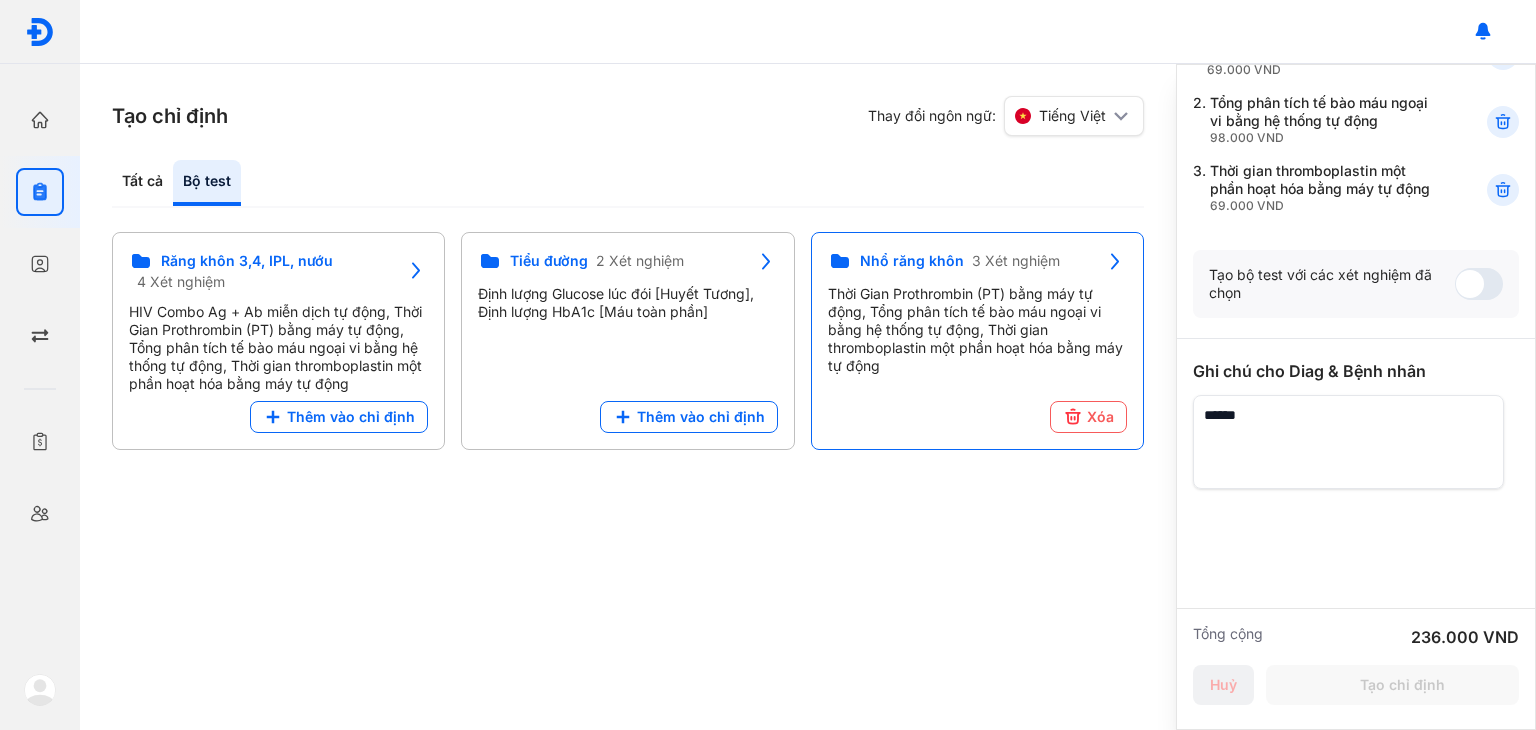 scroll, scrollTop: 241, scrollLeft: 0, axis: vertical 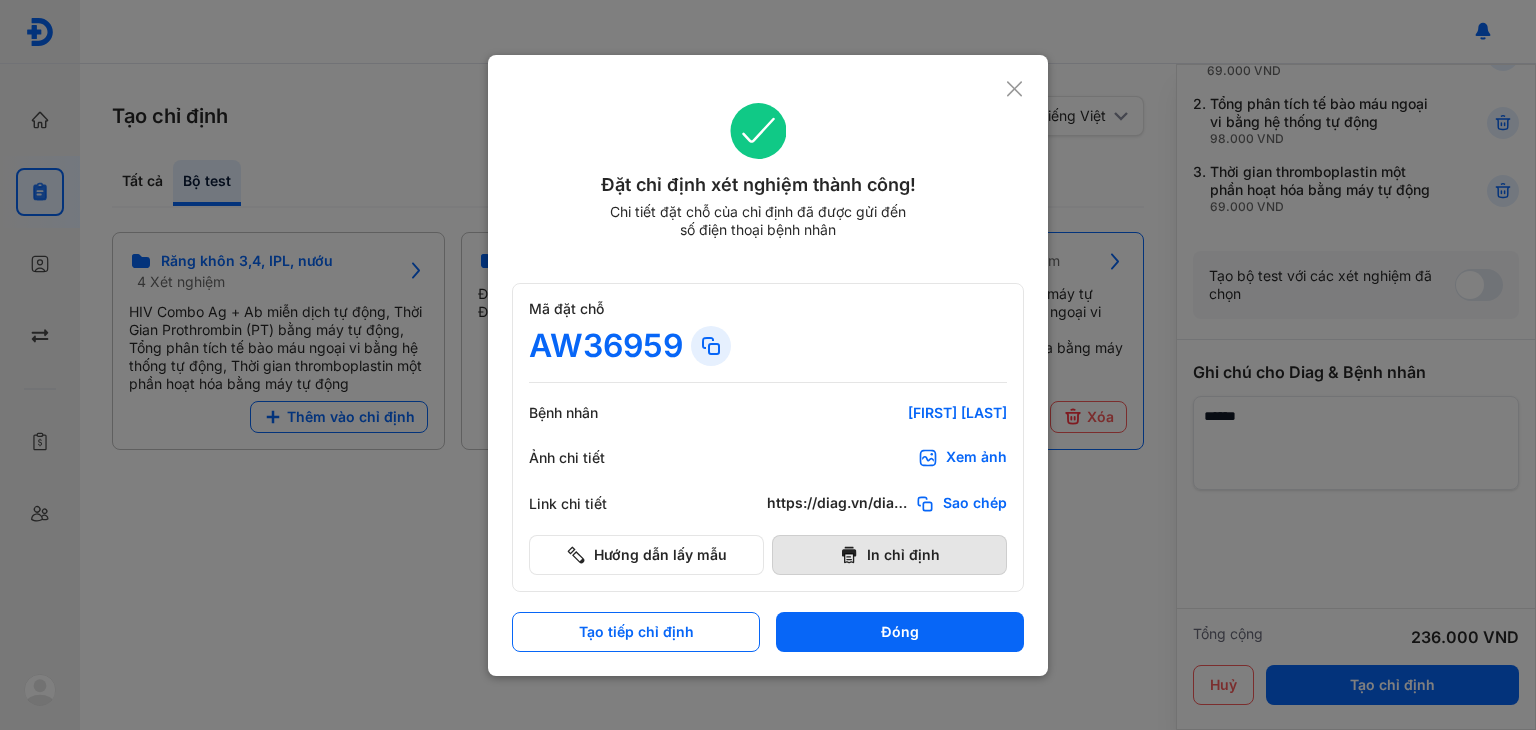 click on "In chỉ định" at bounding box center (889, 555) 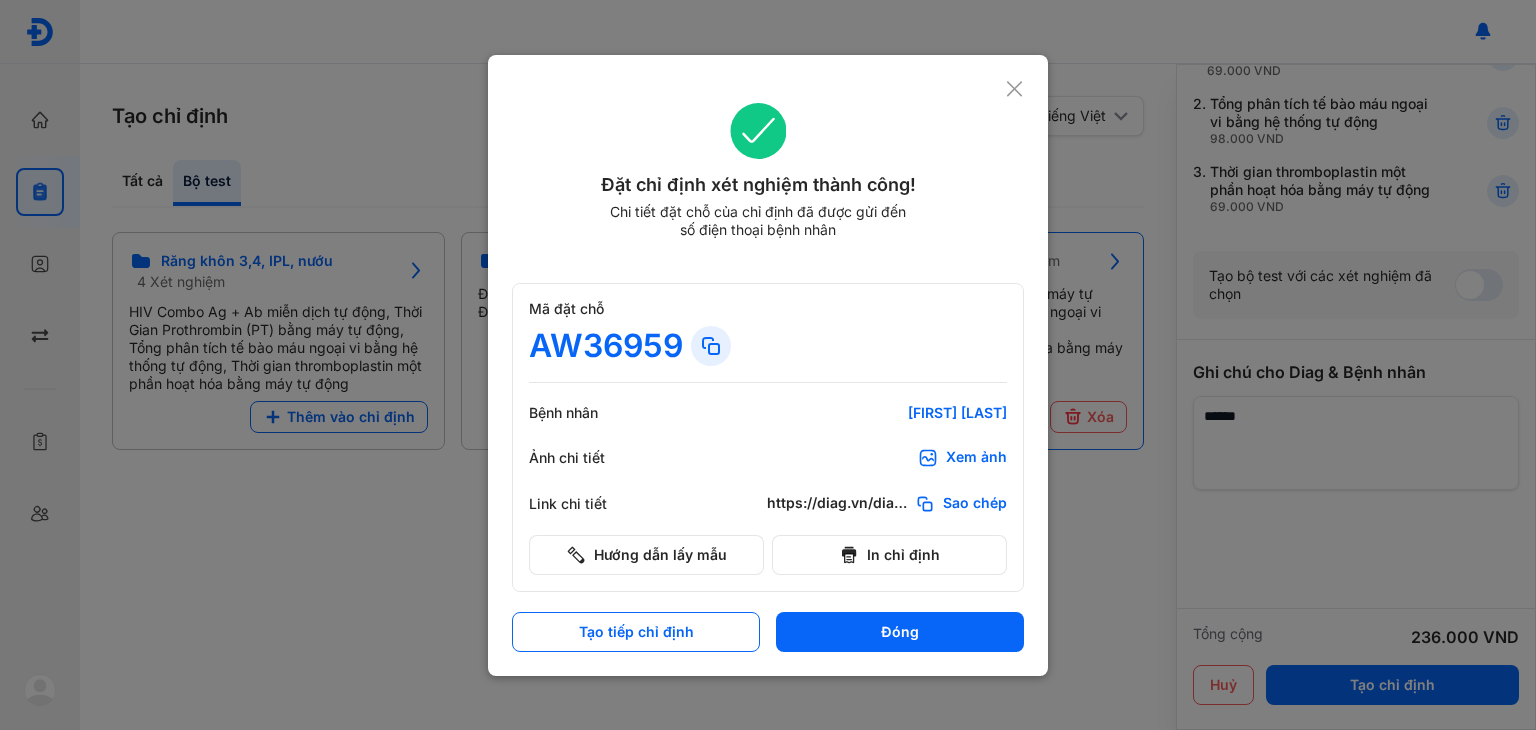 scroll, scrollTop: 0, scrollLeft: 0, axis: both 